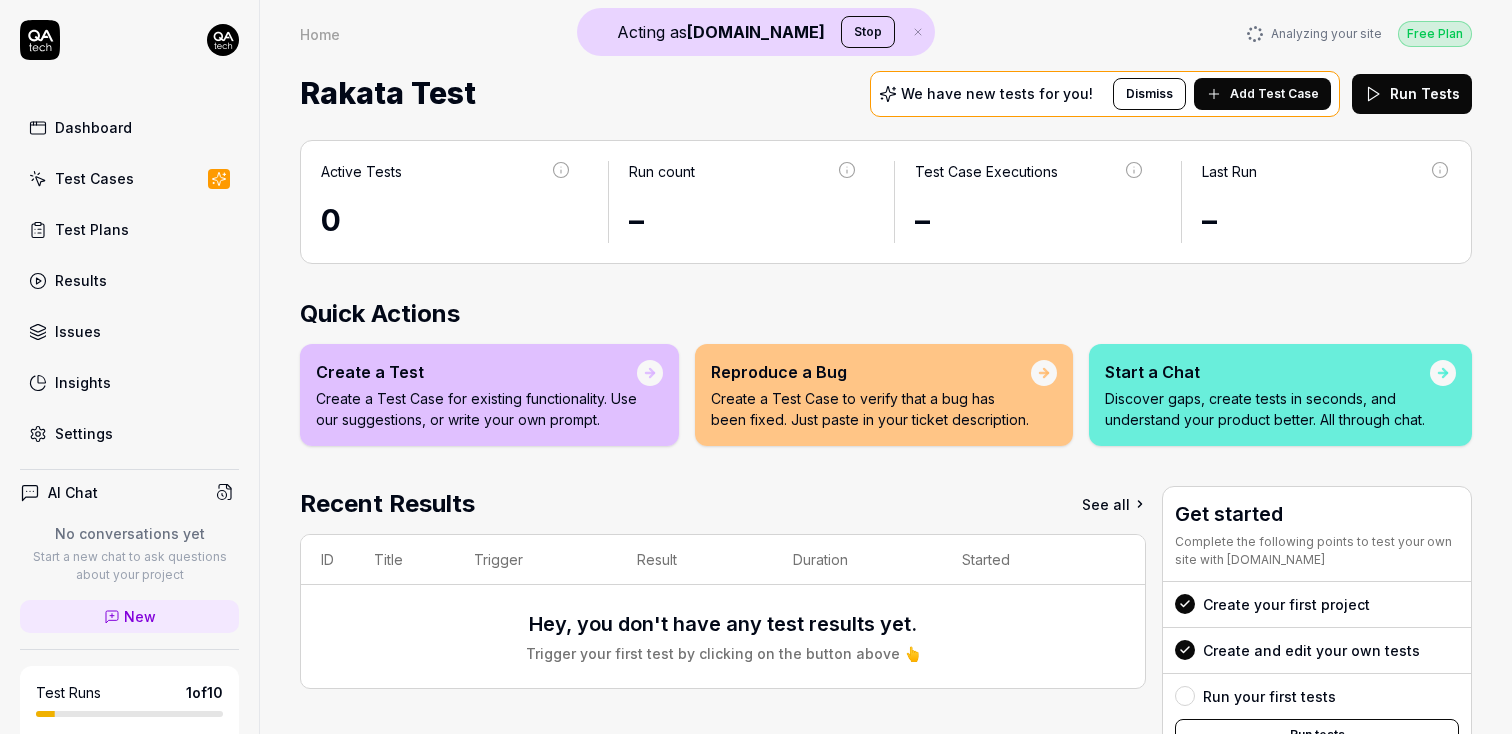 scroll, scrollTop: 0, scrollLeft: 0, axis: both 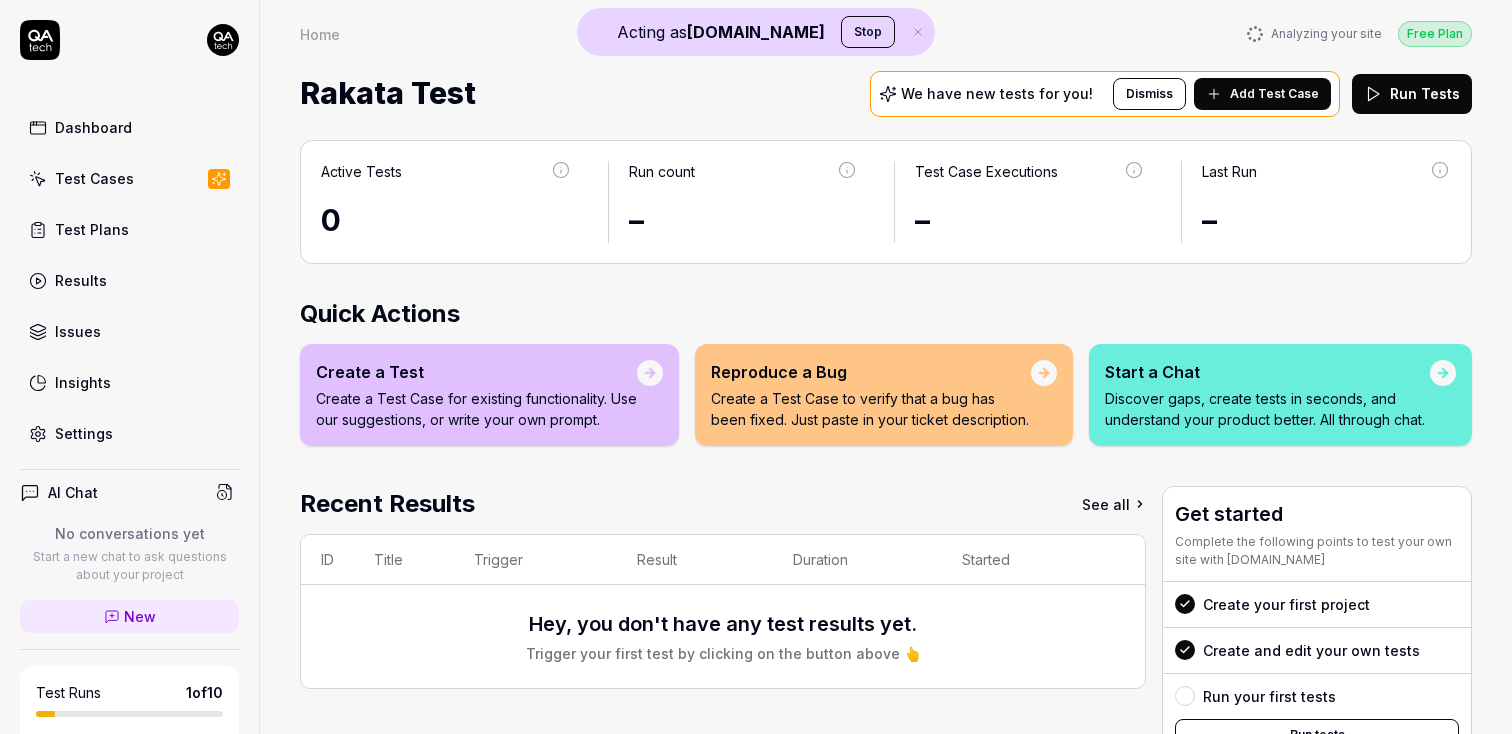 click on "Settings" at bounding box center (84, 433) 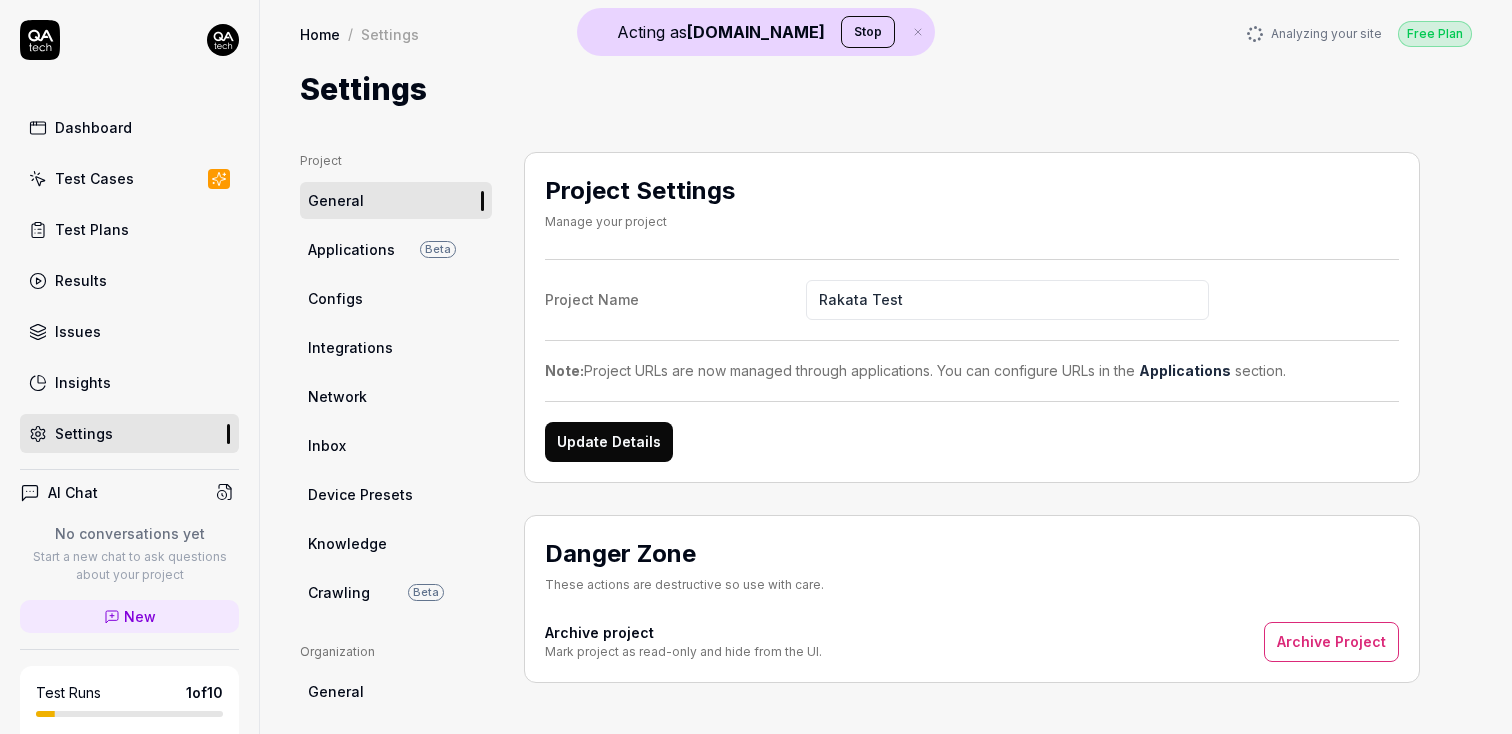 click on "Applications Beta" at bounding box center [396, 249] 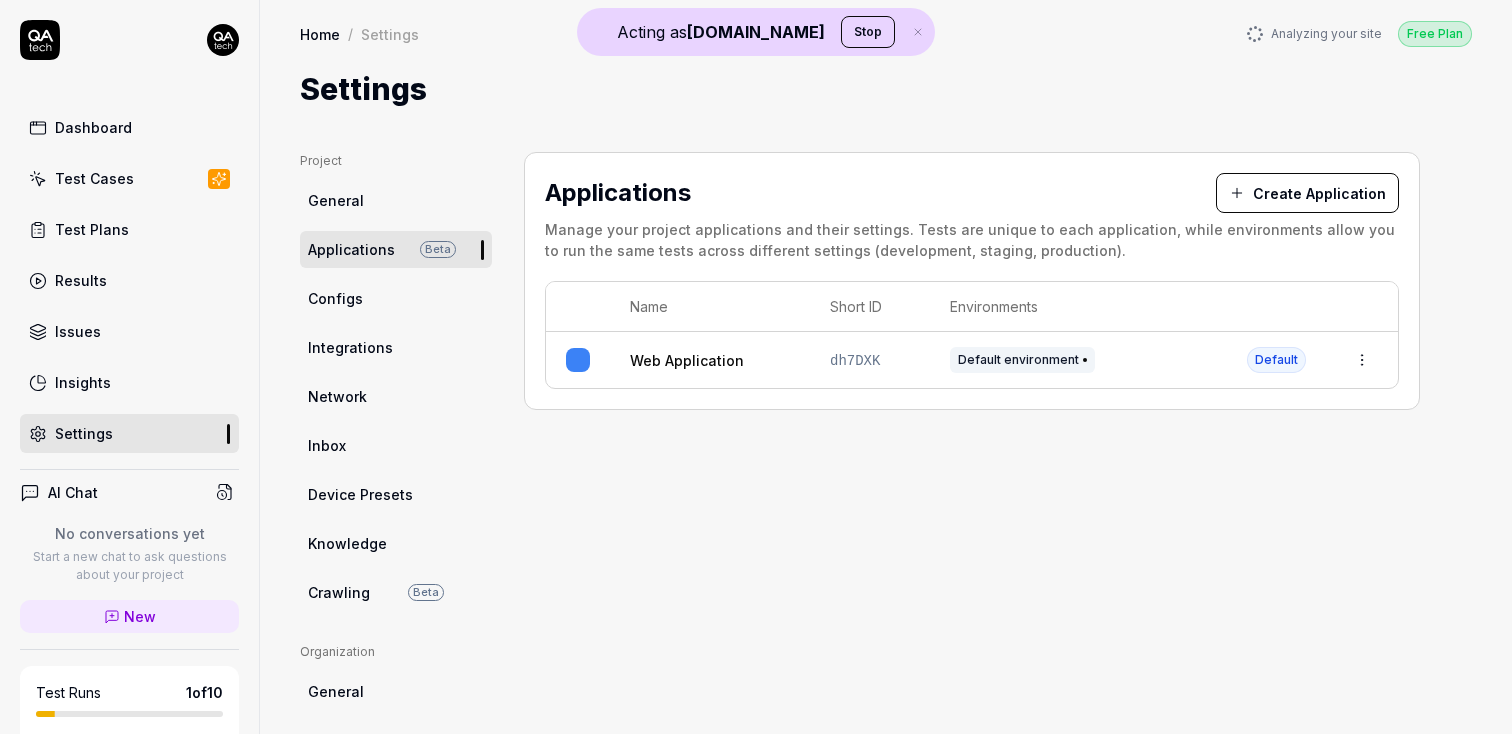 click on "Web Application" at bounding box center [687, 360] 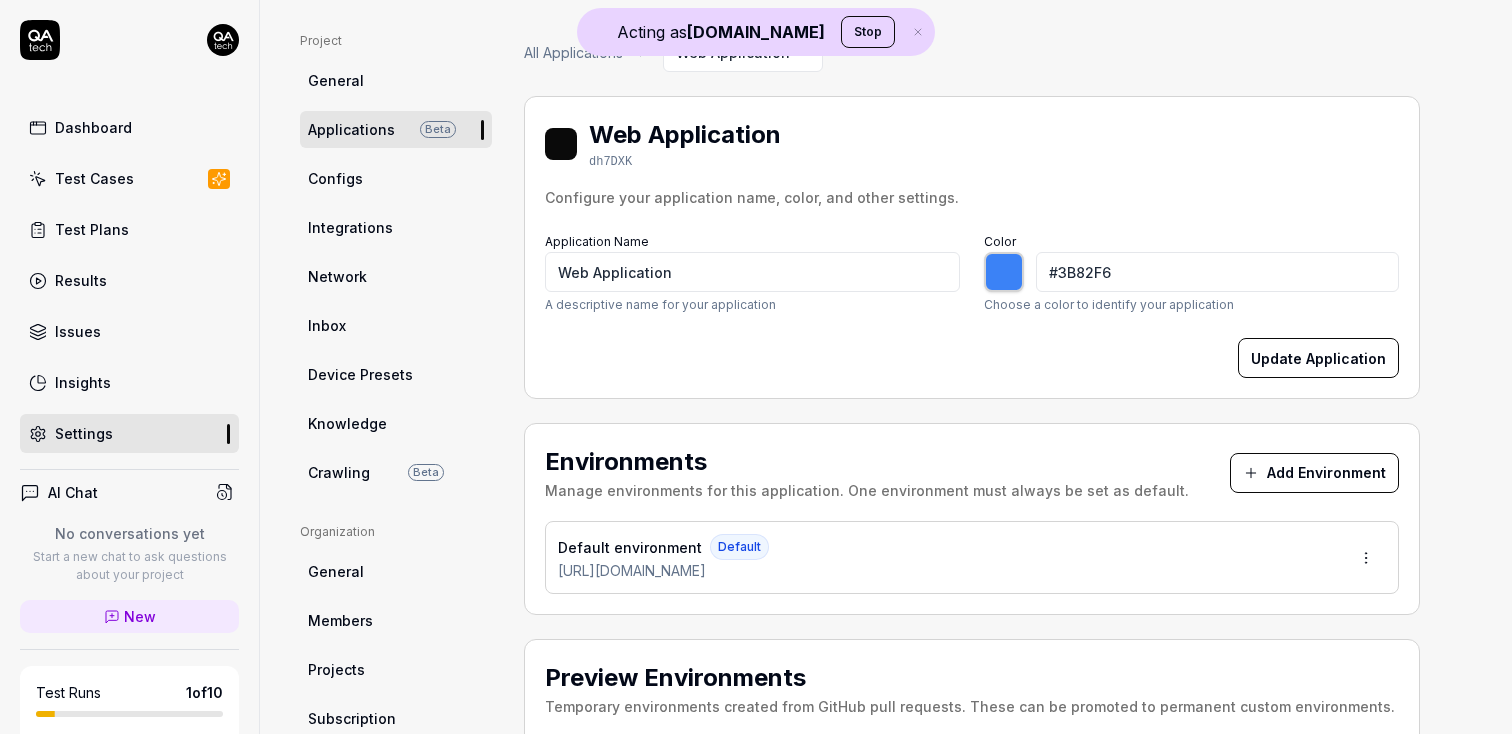 scroll, scrollTop: 208, scrollLeft: 0, axis: vertical 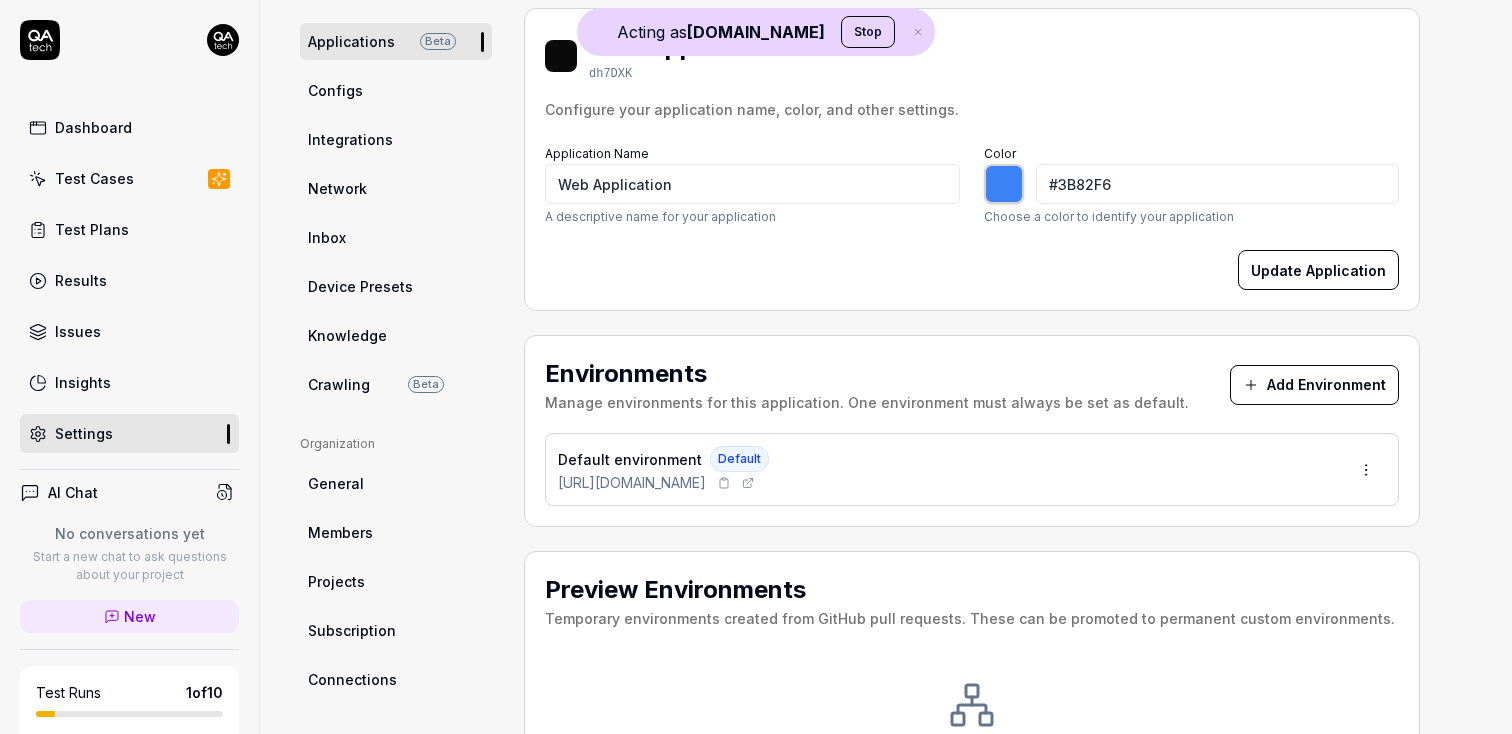 click on "[URL][DOMAIN_NAME]" at bounding box center [632, 482] 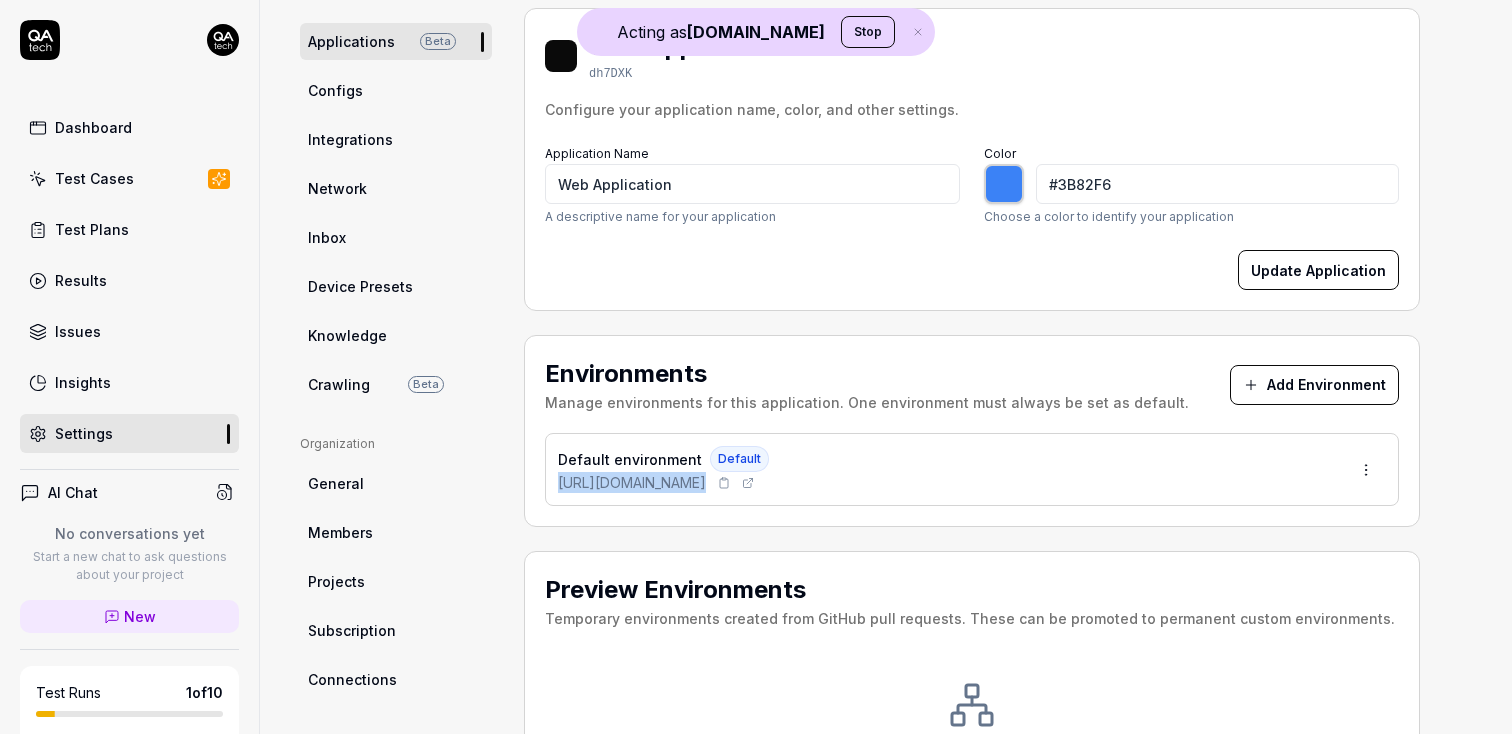 copy on "[URL][DOMAIN_NAME]" 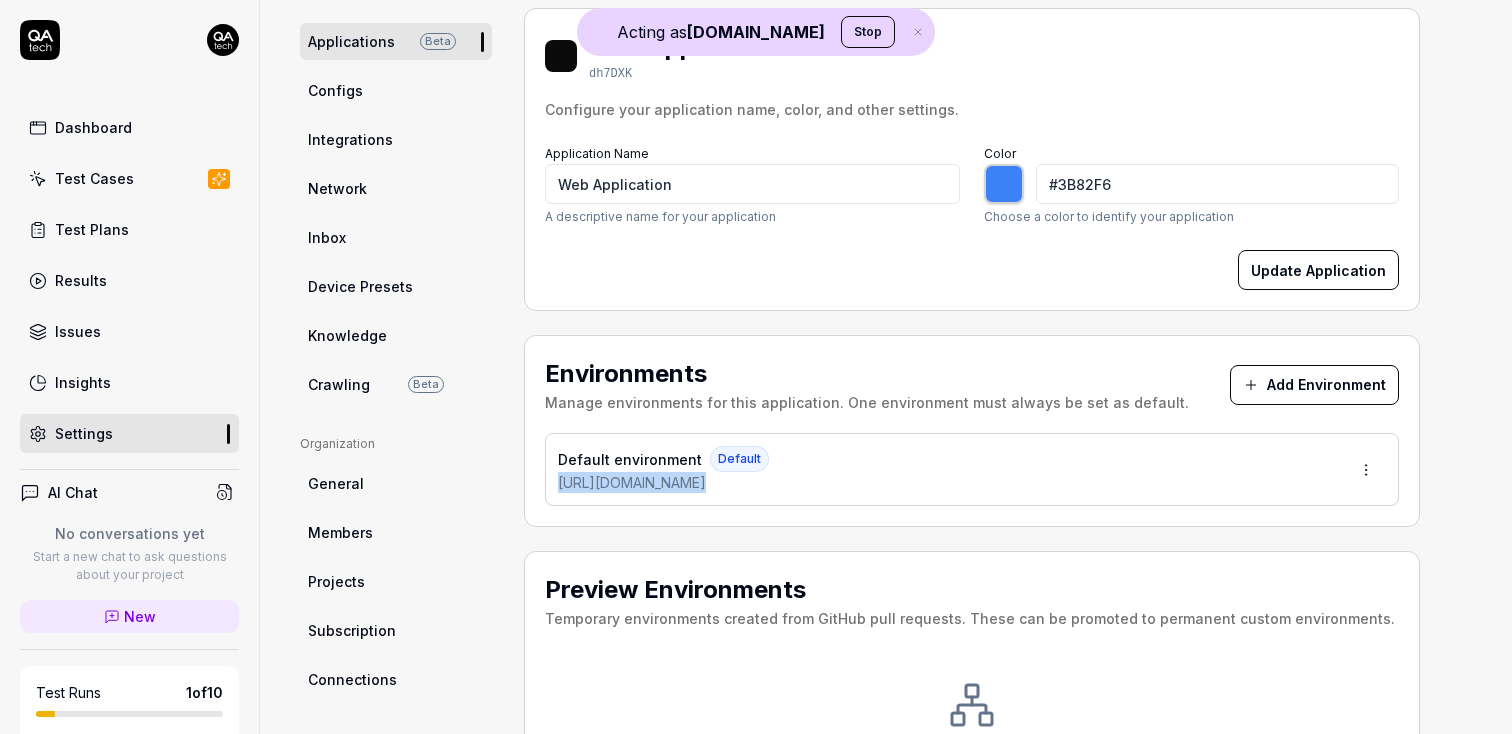 click on "Test Cases" at bounding box center [94, 178] 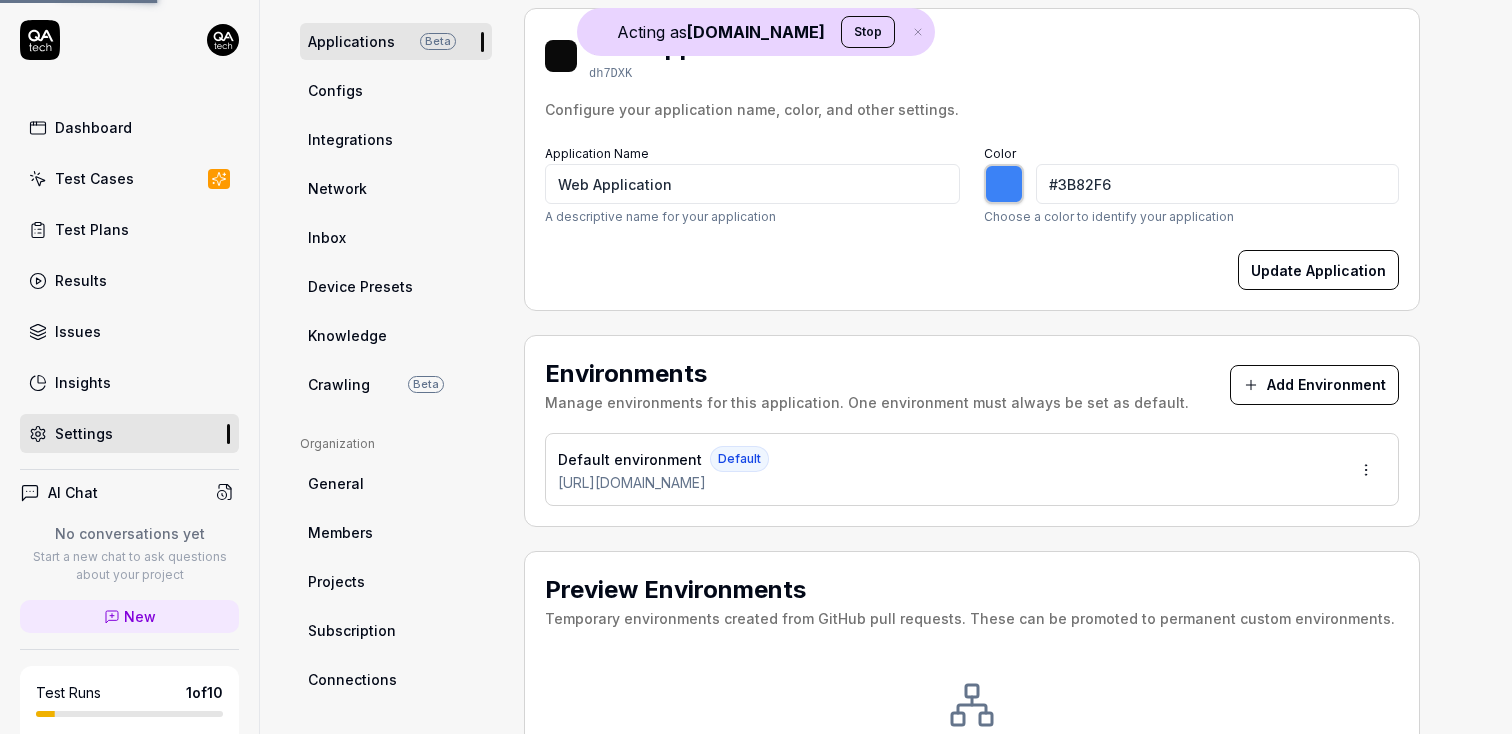 scroll, scrollTop: 0, scrollLeft: 0, axis: both 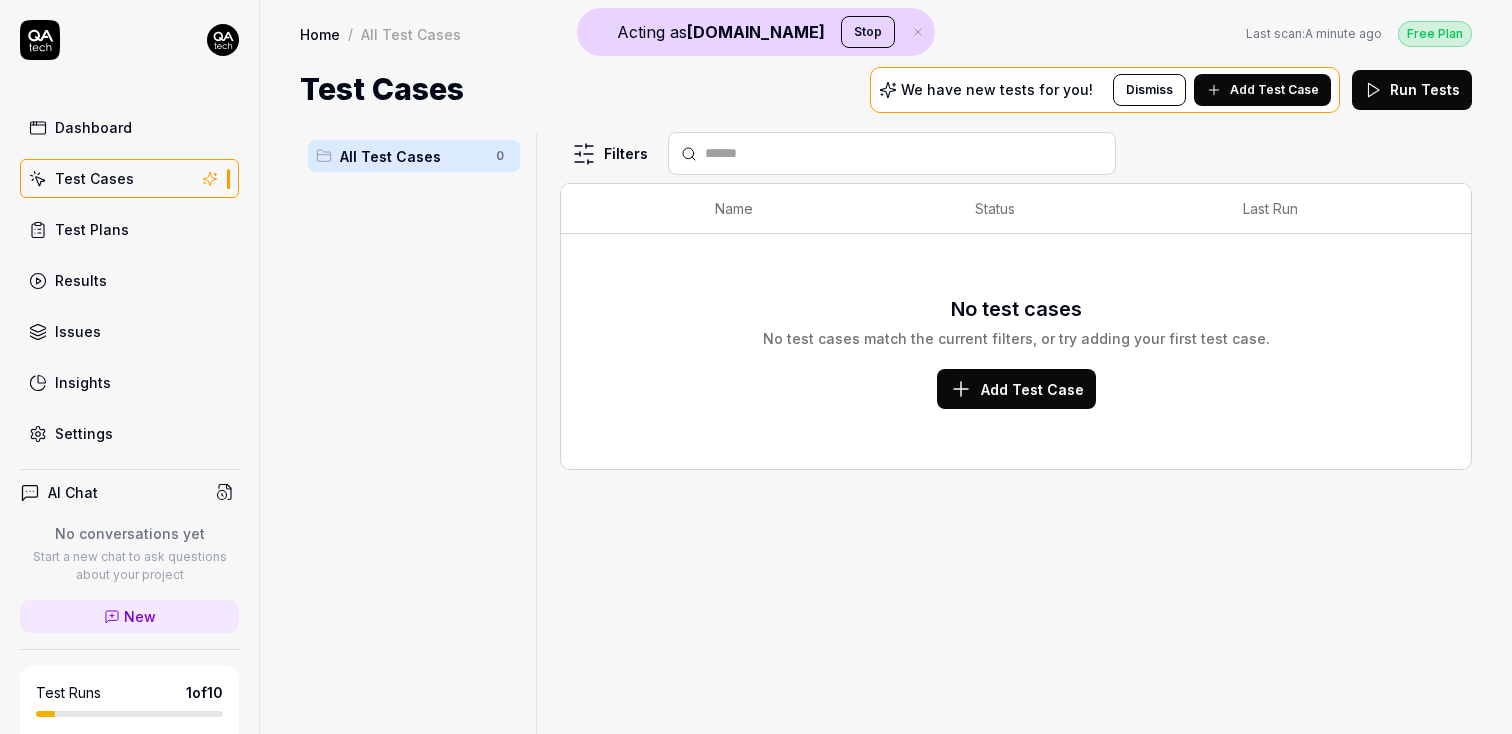 click on "Settings" at bounding box center (84, 433) 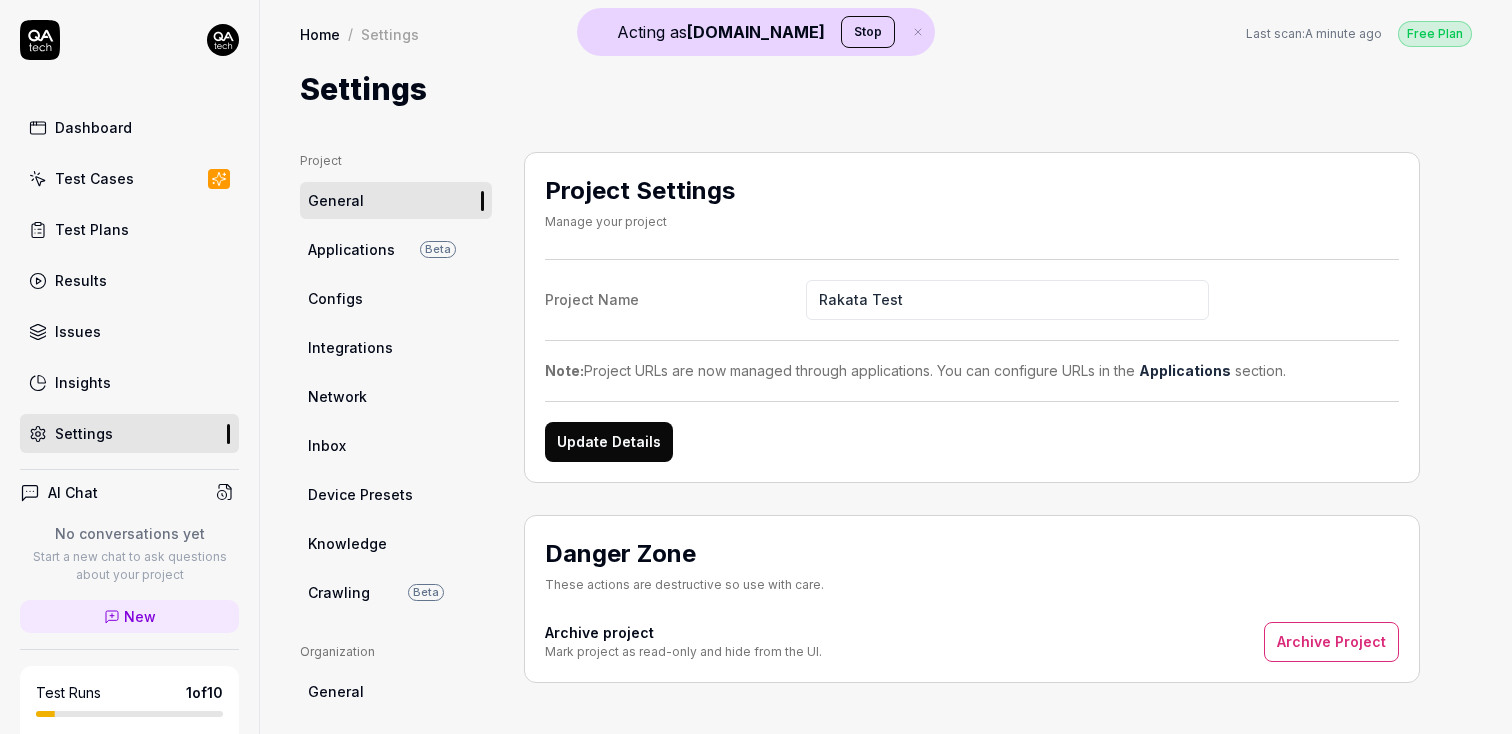 click on "Knowledge" at bounding box center (347, 543) 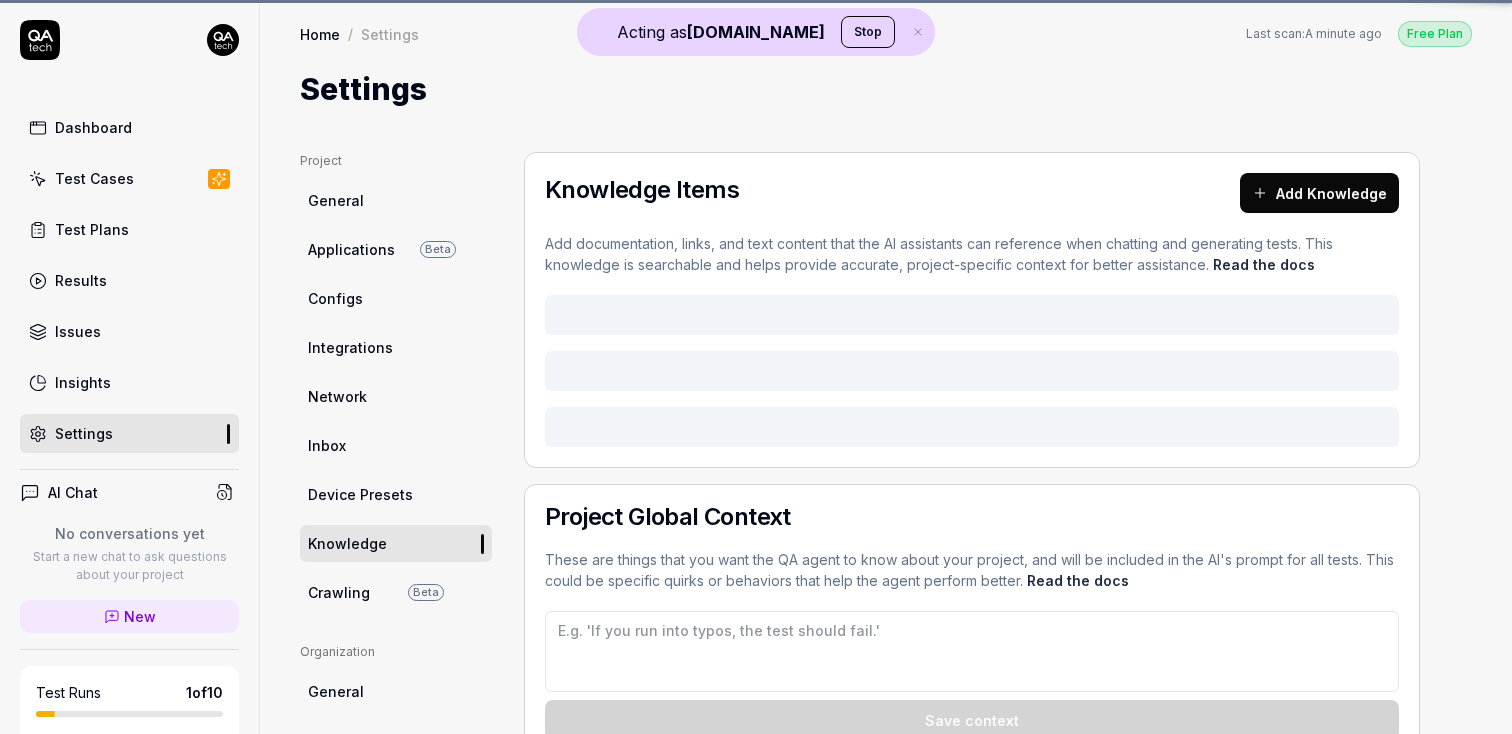 type on "*" 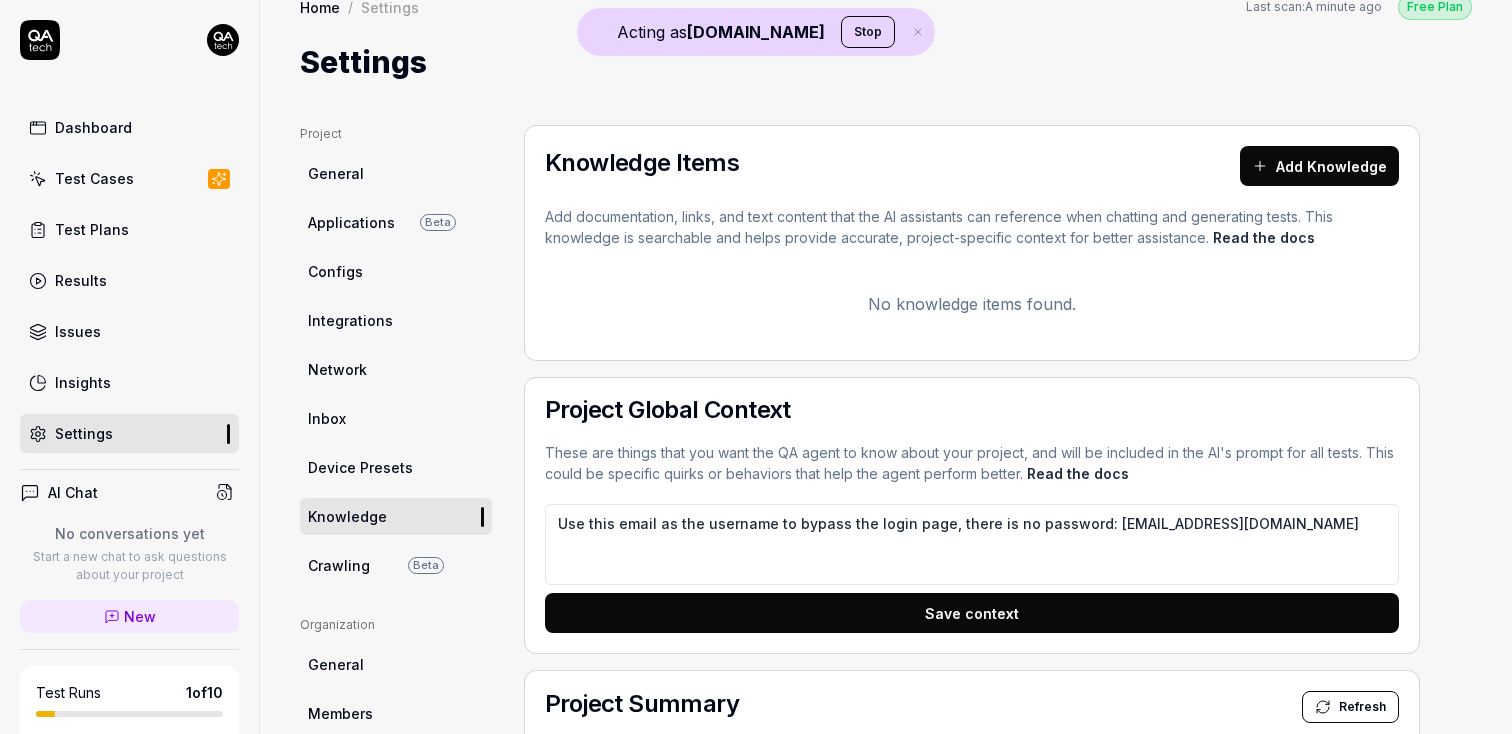 scroll, scrollTop: 0, scrollLeft: 0, axis: both 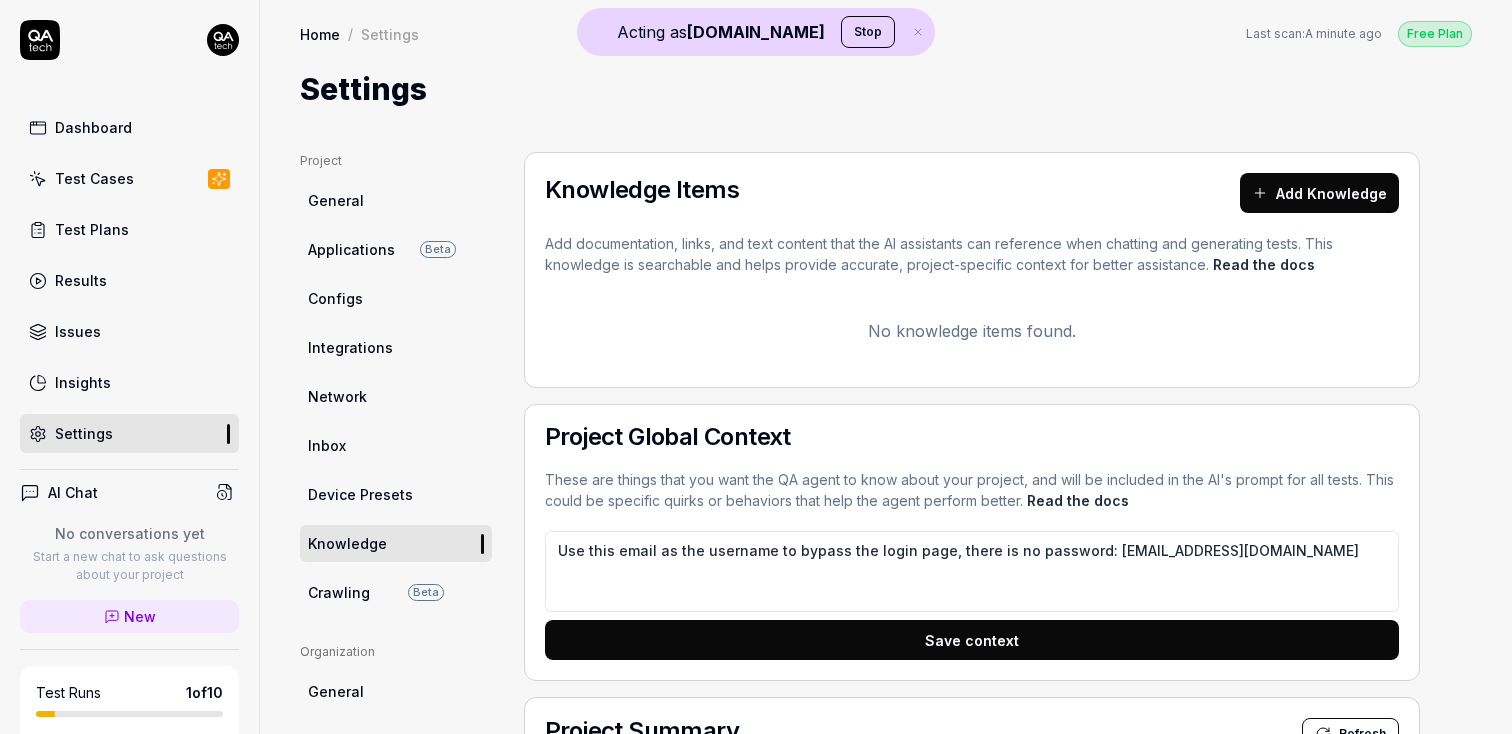 click on "General" at bounding box center [396, 200] 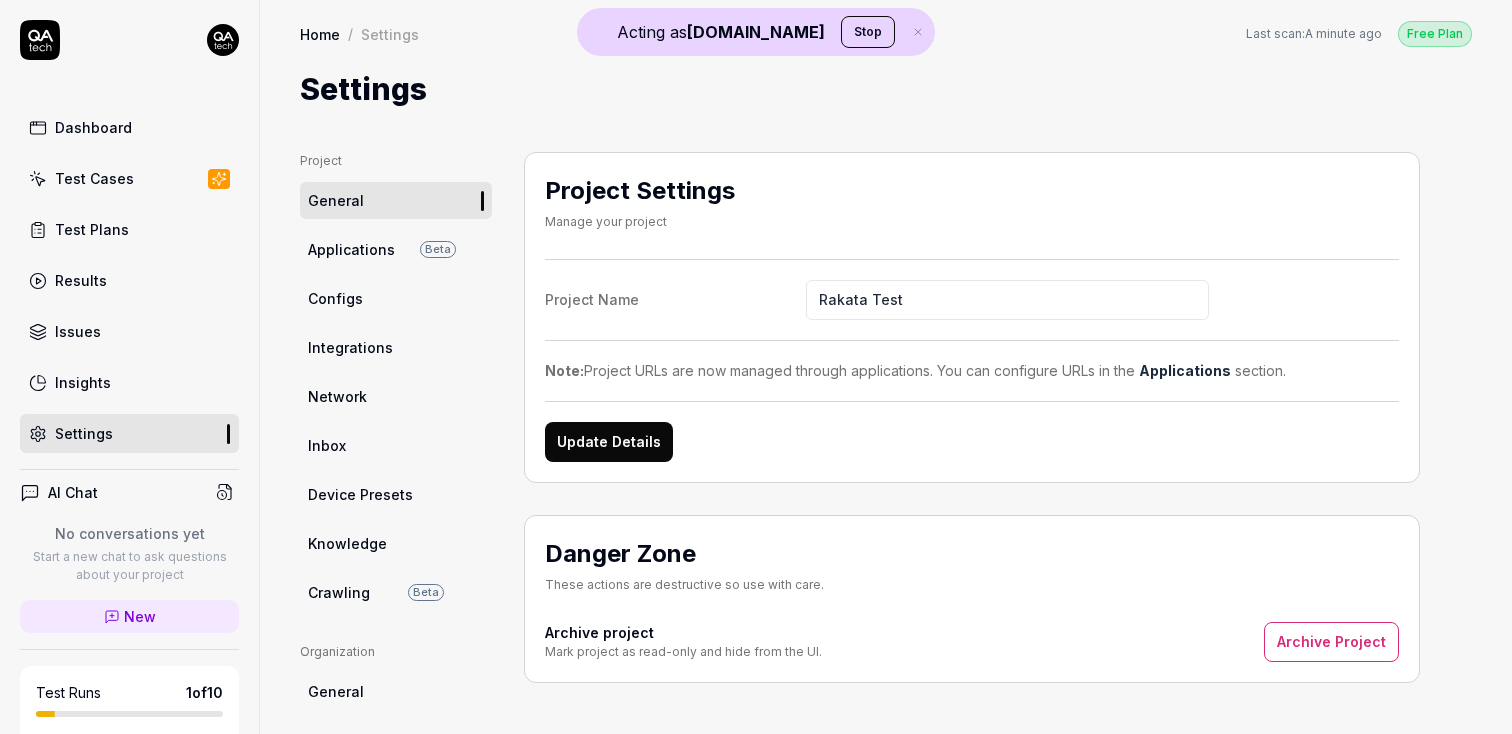 click on "Applications" at bounding box center (351, 249) 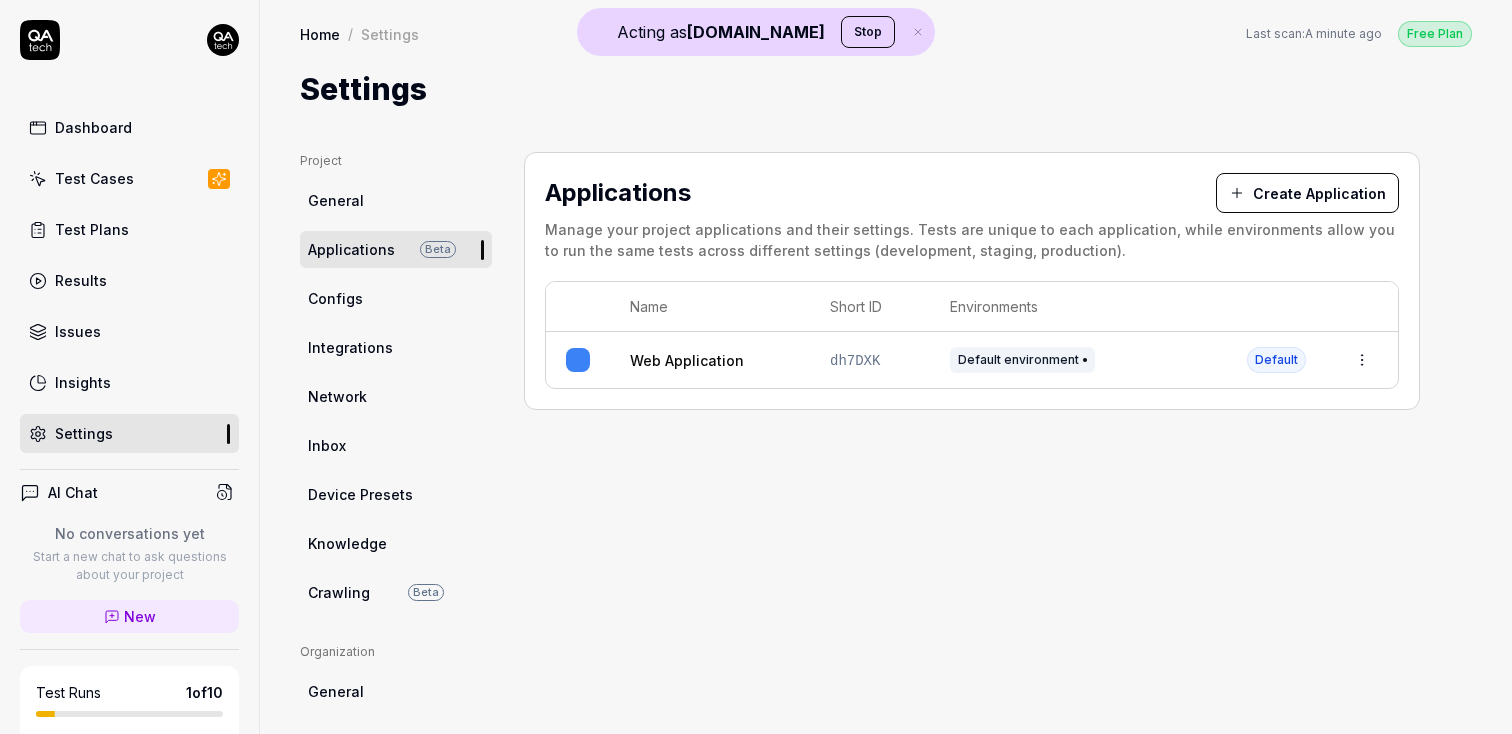click on "dh7DXK" at bounding box center [855, 361] 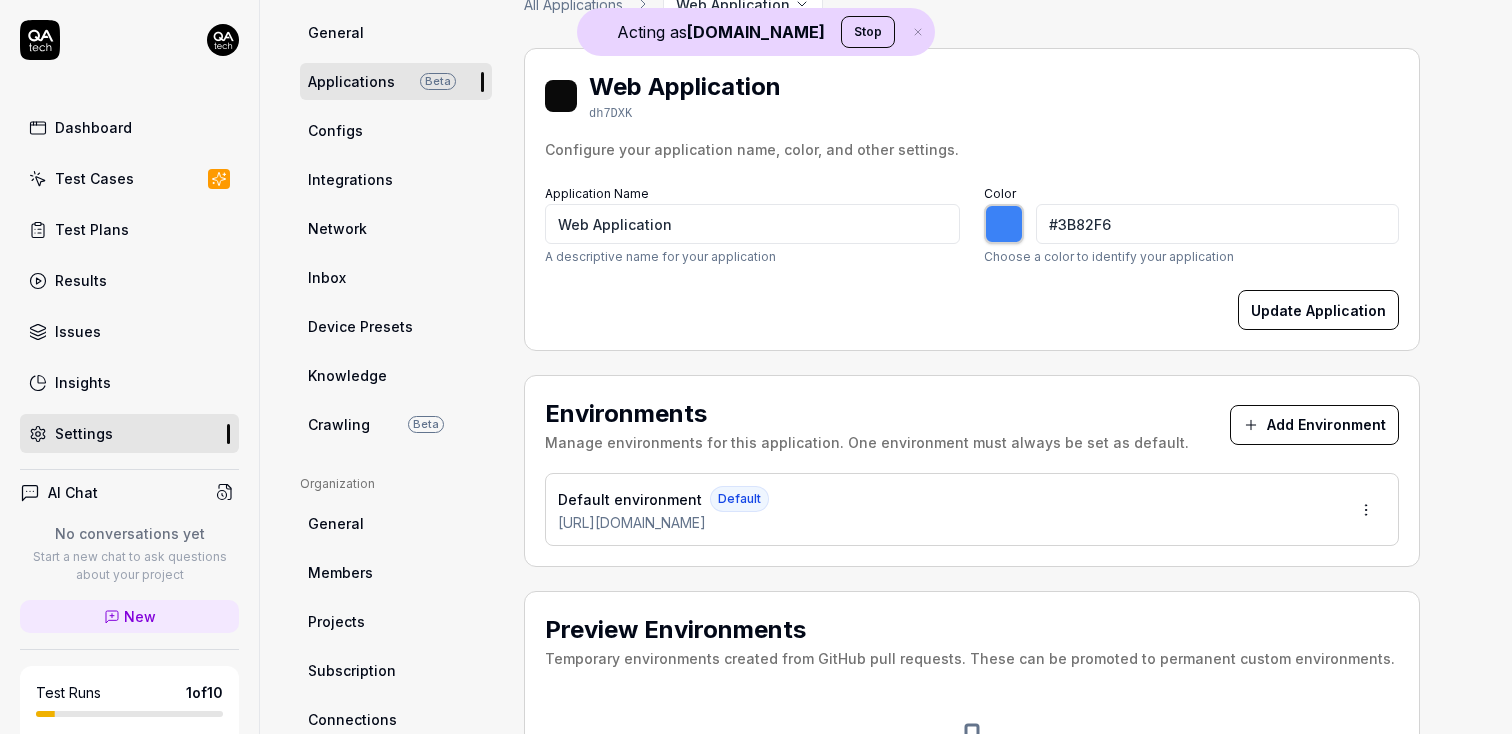 scroll, scrollTop: 191, scrollLeft: 0, axis: vertical 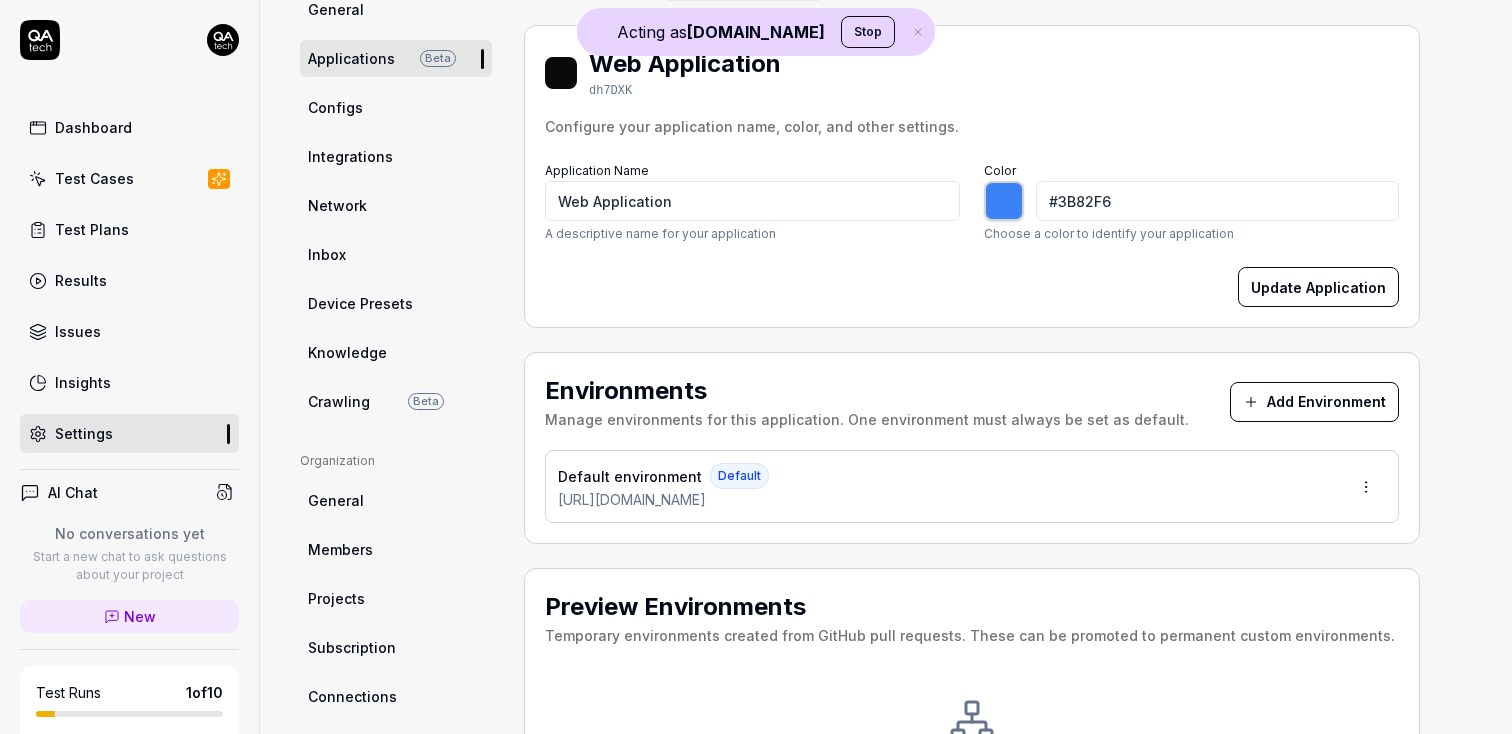 click on "[URL][DOMAIN_NAME]" at bounding box center [632, 499] 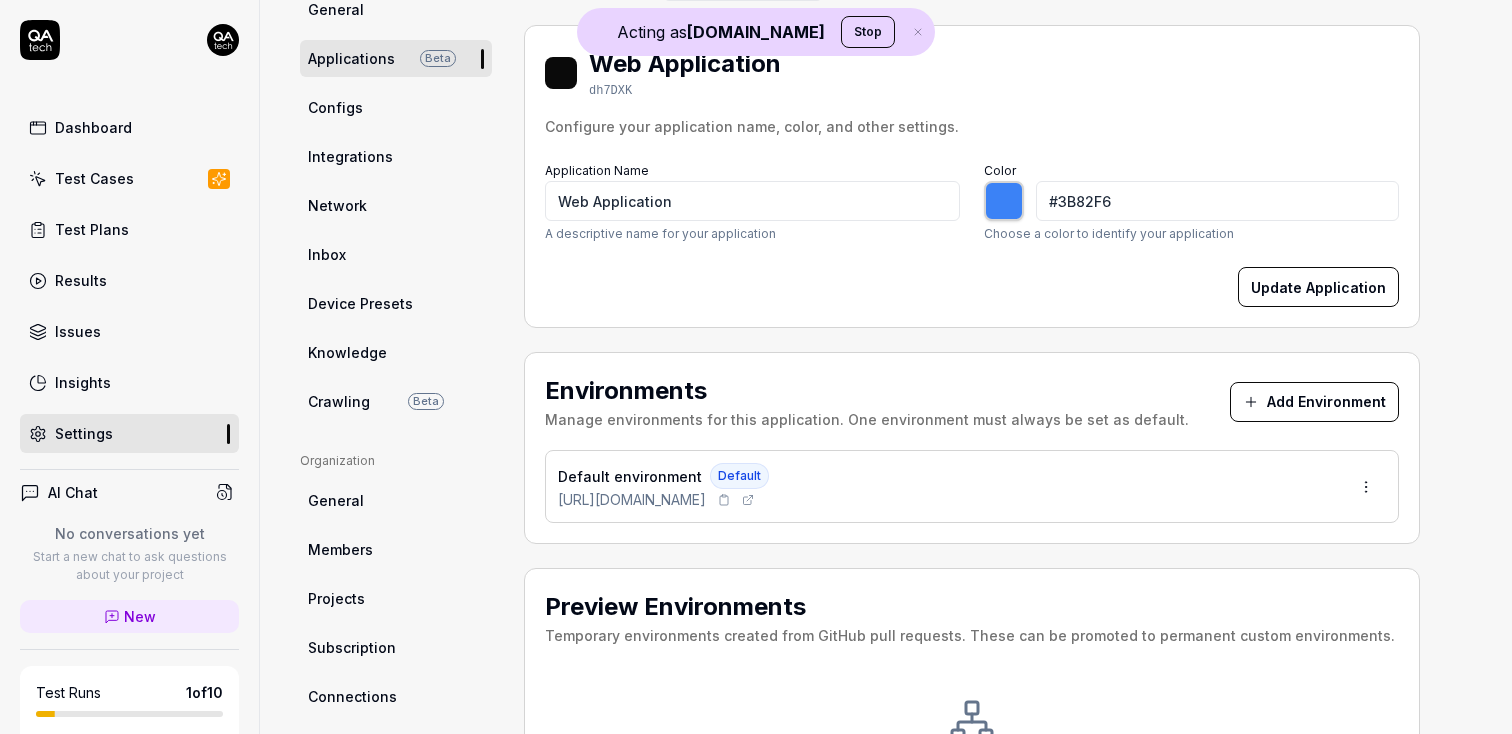 click on "[URL][DOMAIN_NAME]" at bounding box center (632, 499) 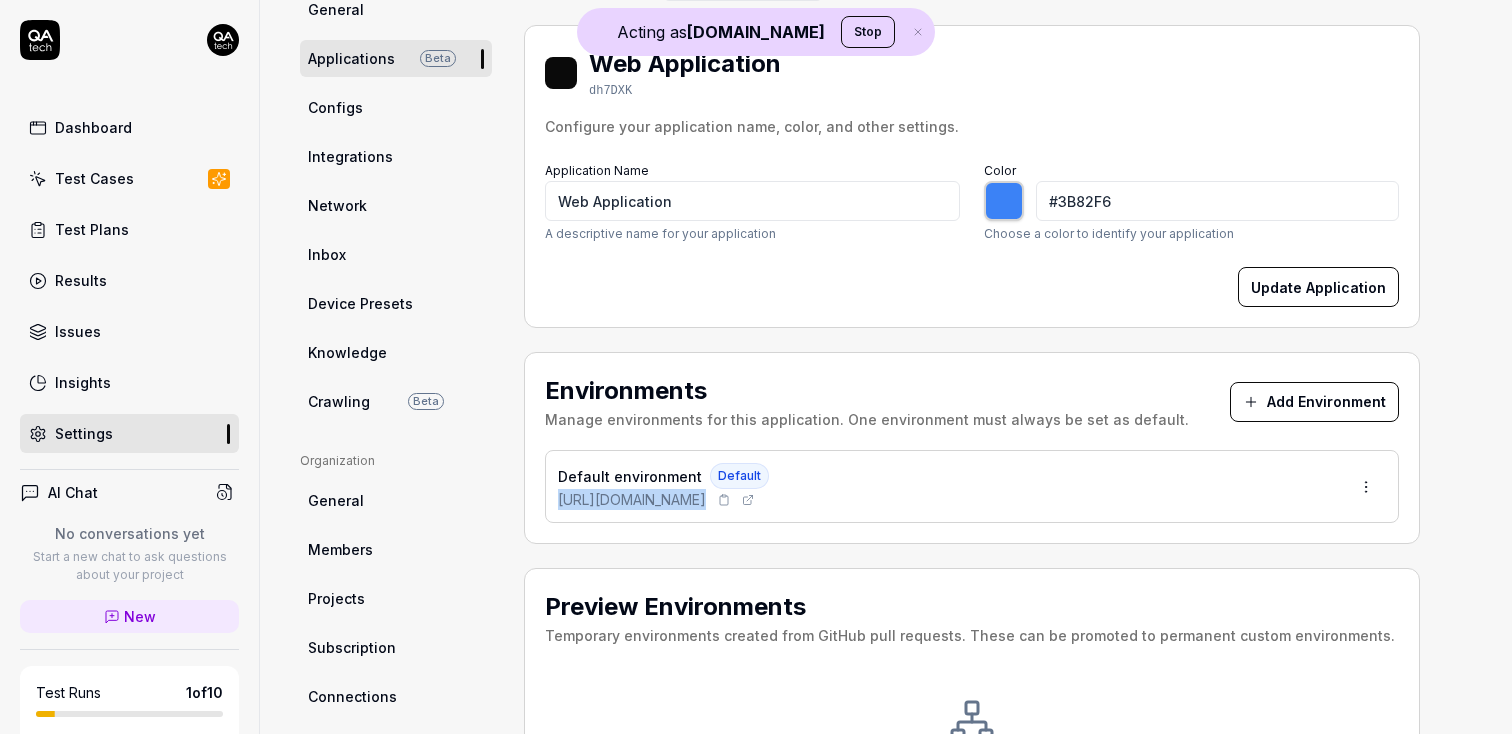 click on "[URL][DOMAIN_NAME]" at bounding box center [632, 499] 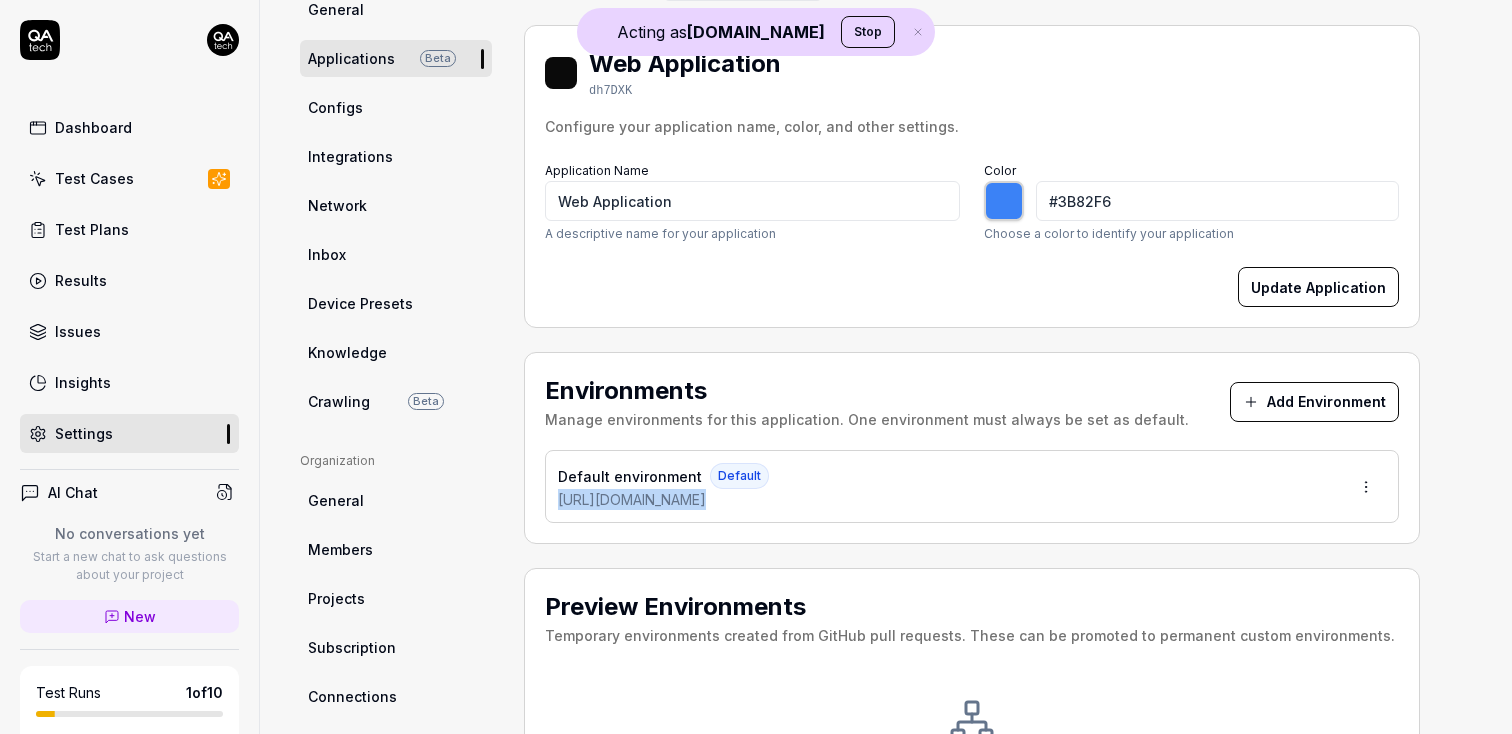 click on "Test Cases" at bounding box center (94, 178) 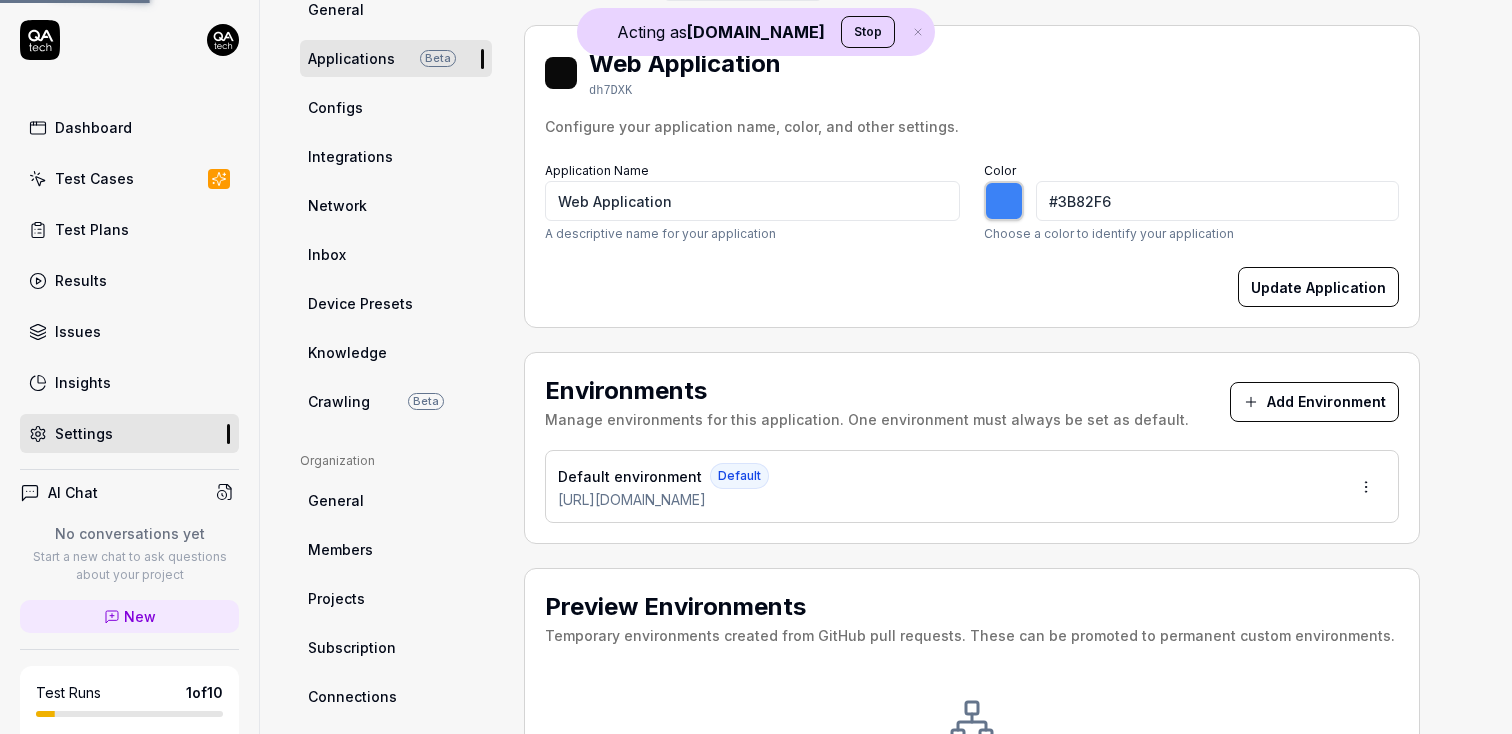 scroll, scrollTop: 0, scrollLeft: 0, axis: both 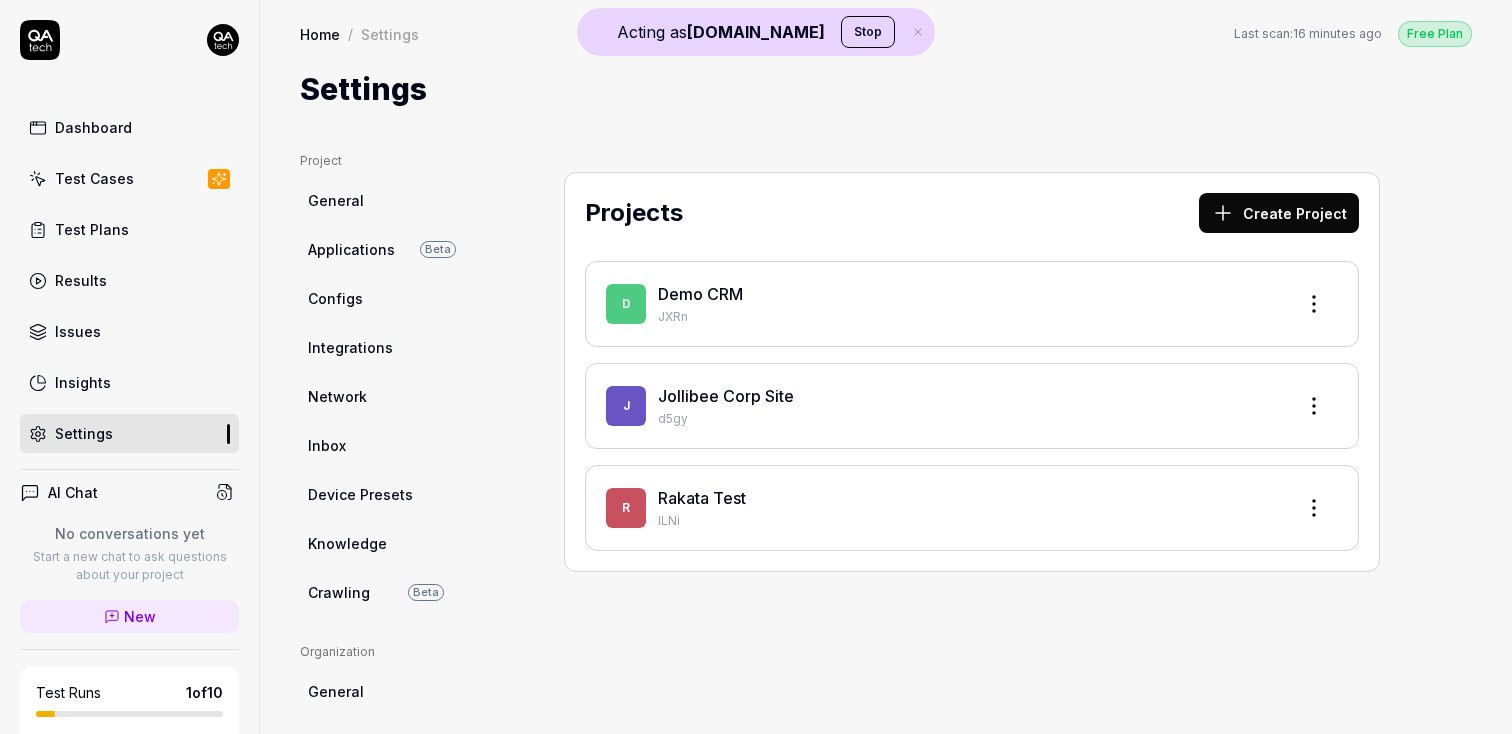 click on "Test Cases" at bounding box center [94, 178] 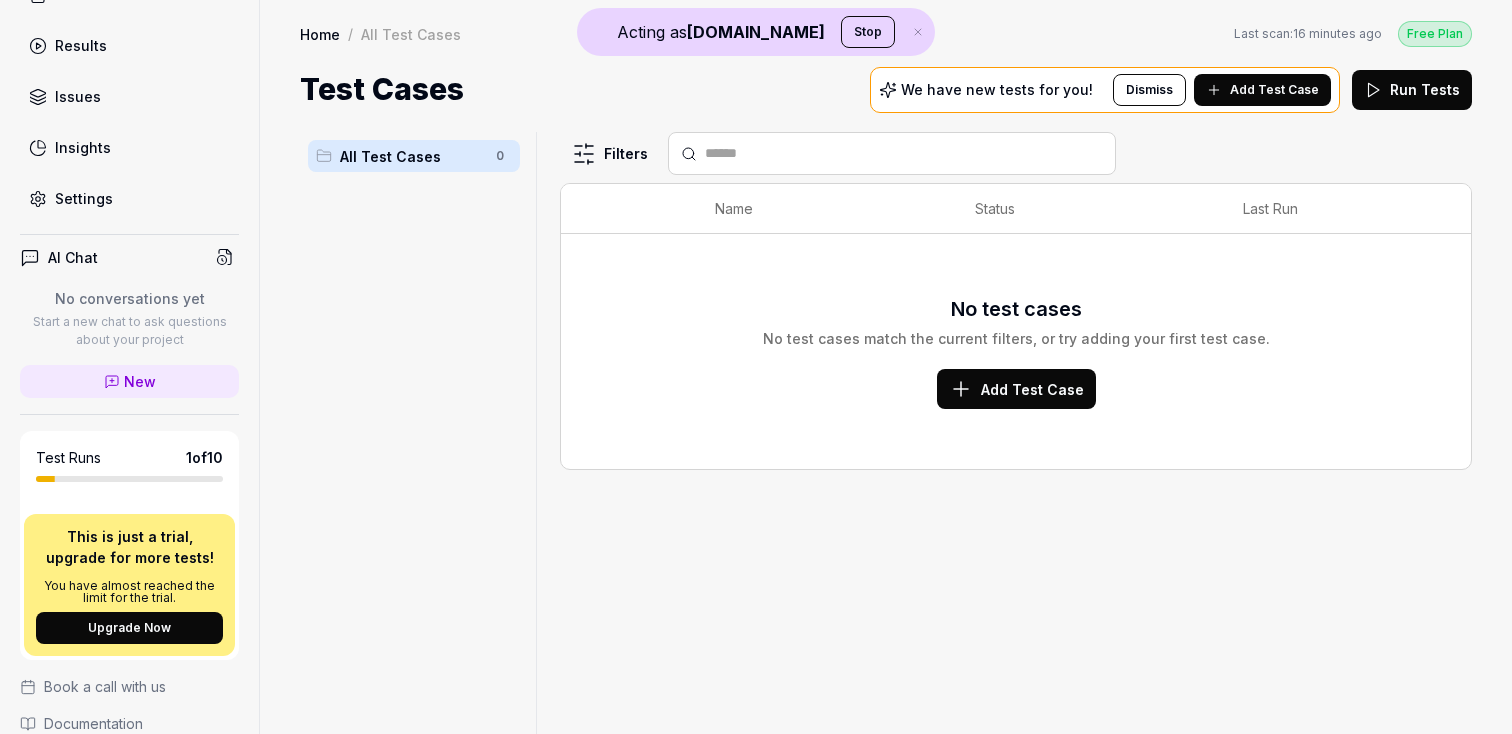 scroll, scrollTop: 408, scrollLeft: 0, axis: vertical 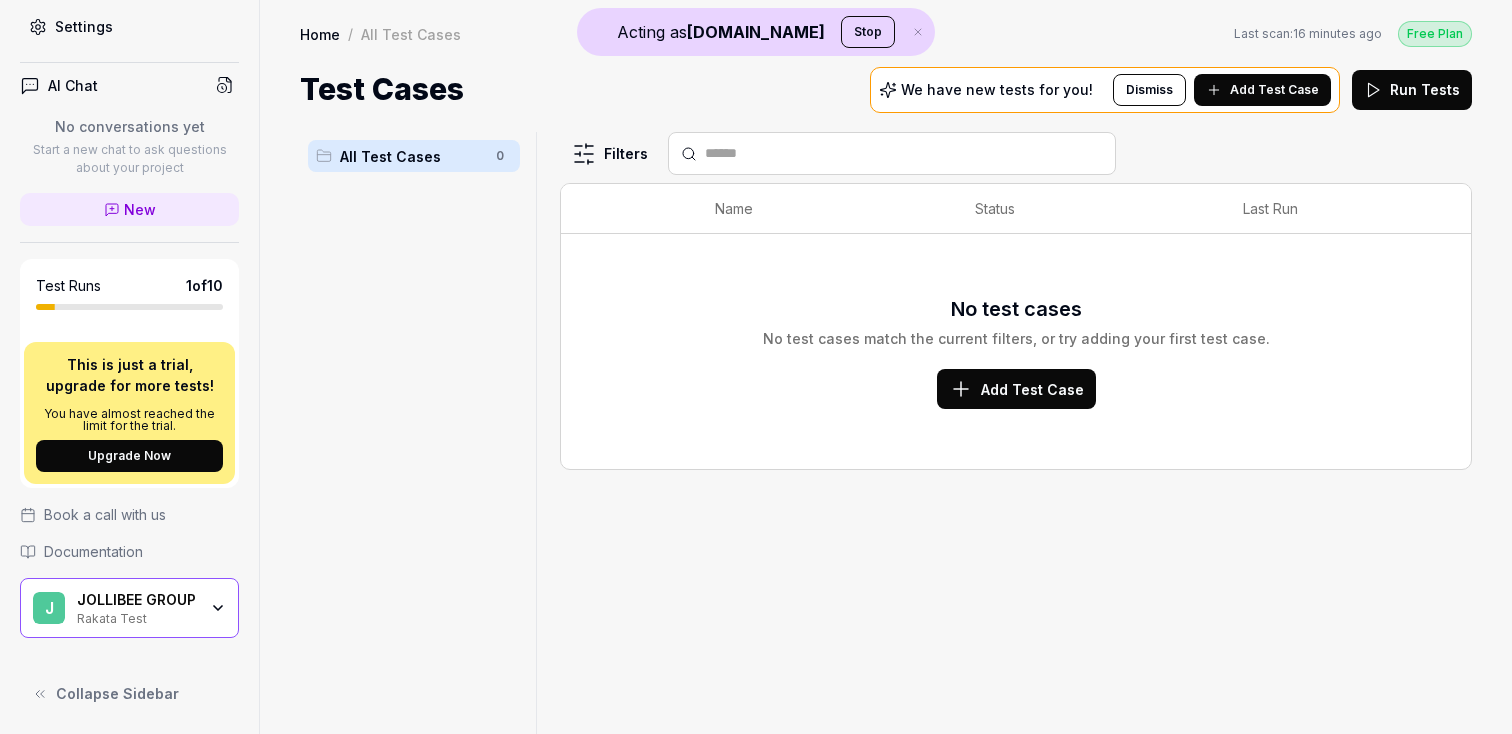 click on "Rakata Test" at bounding box center [137, 617] 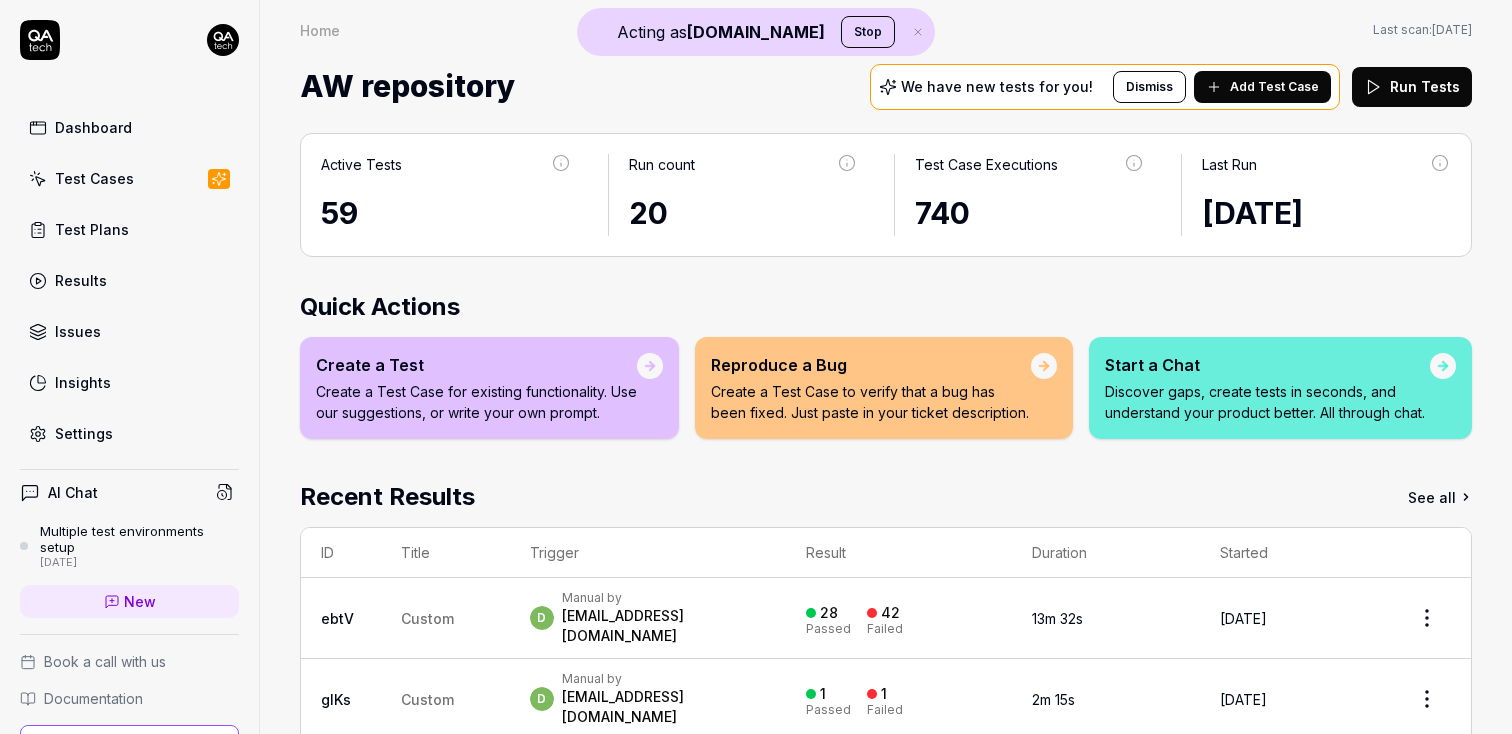 scroll, scrollTop: 0, scrollLeft: 0, axis: both 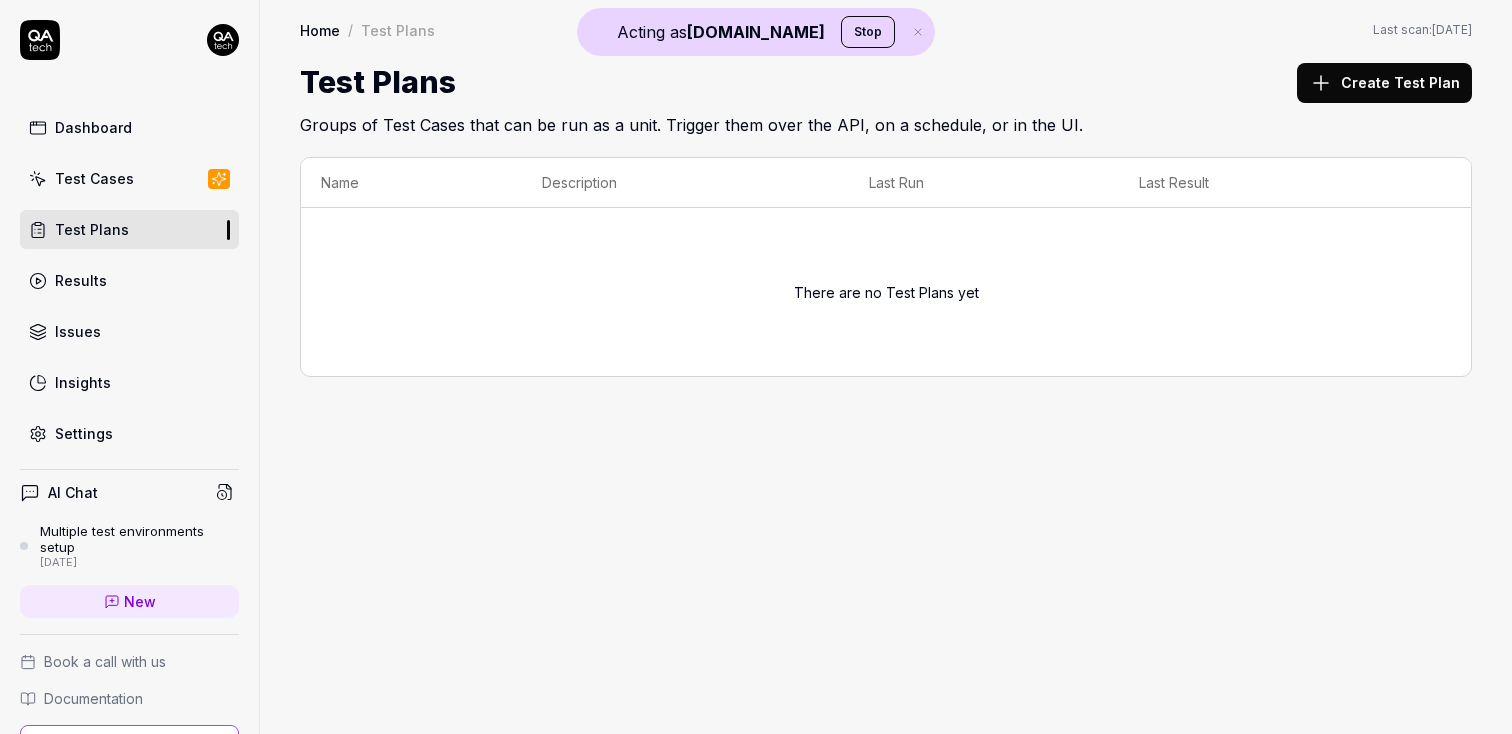 click on "Create Test Plan" at bounding box center [1384, 83] 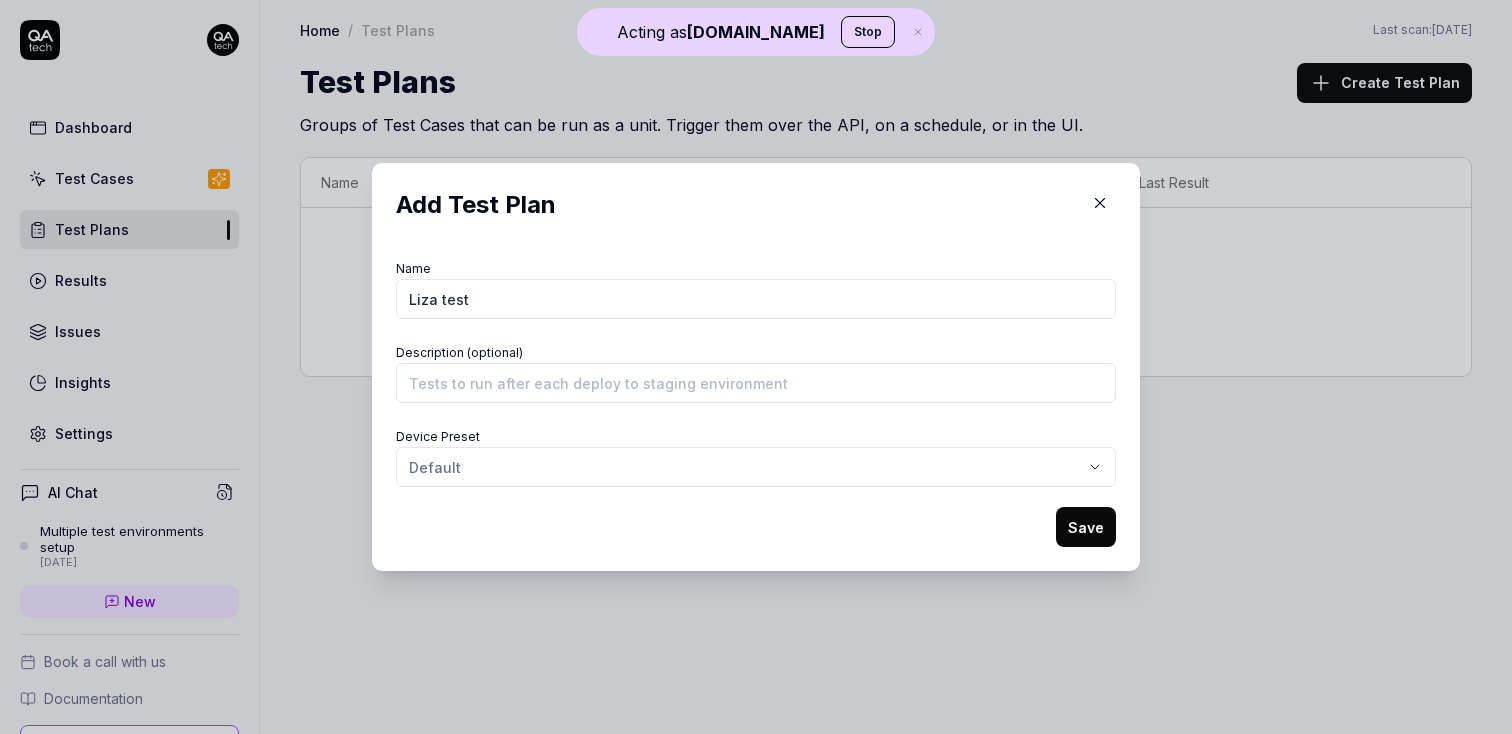 type on "Liza test" 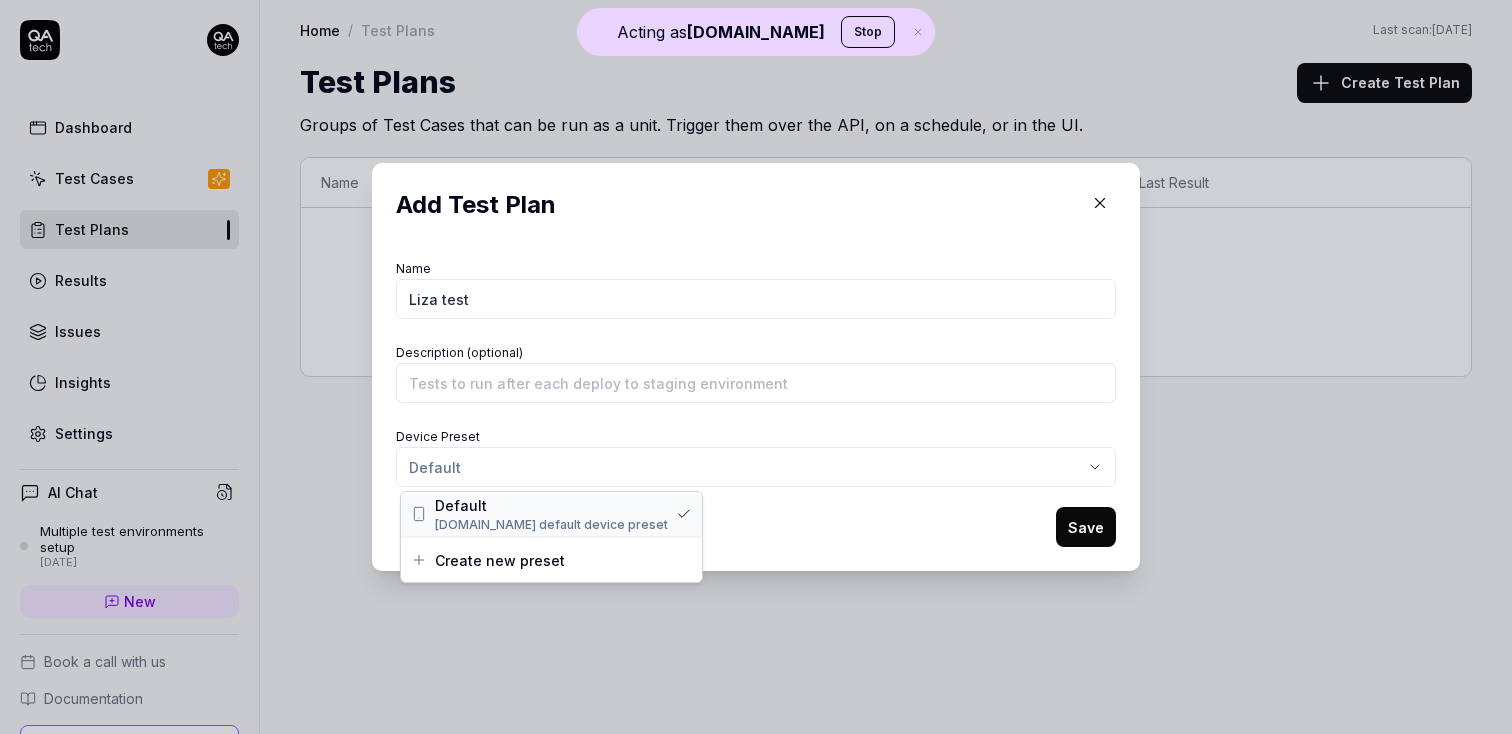 click on "QA.tech default device preset" at bounding box center [551, 525] 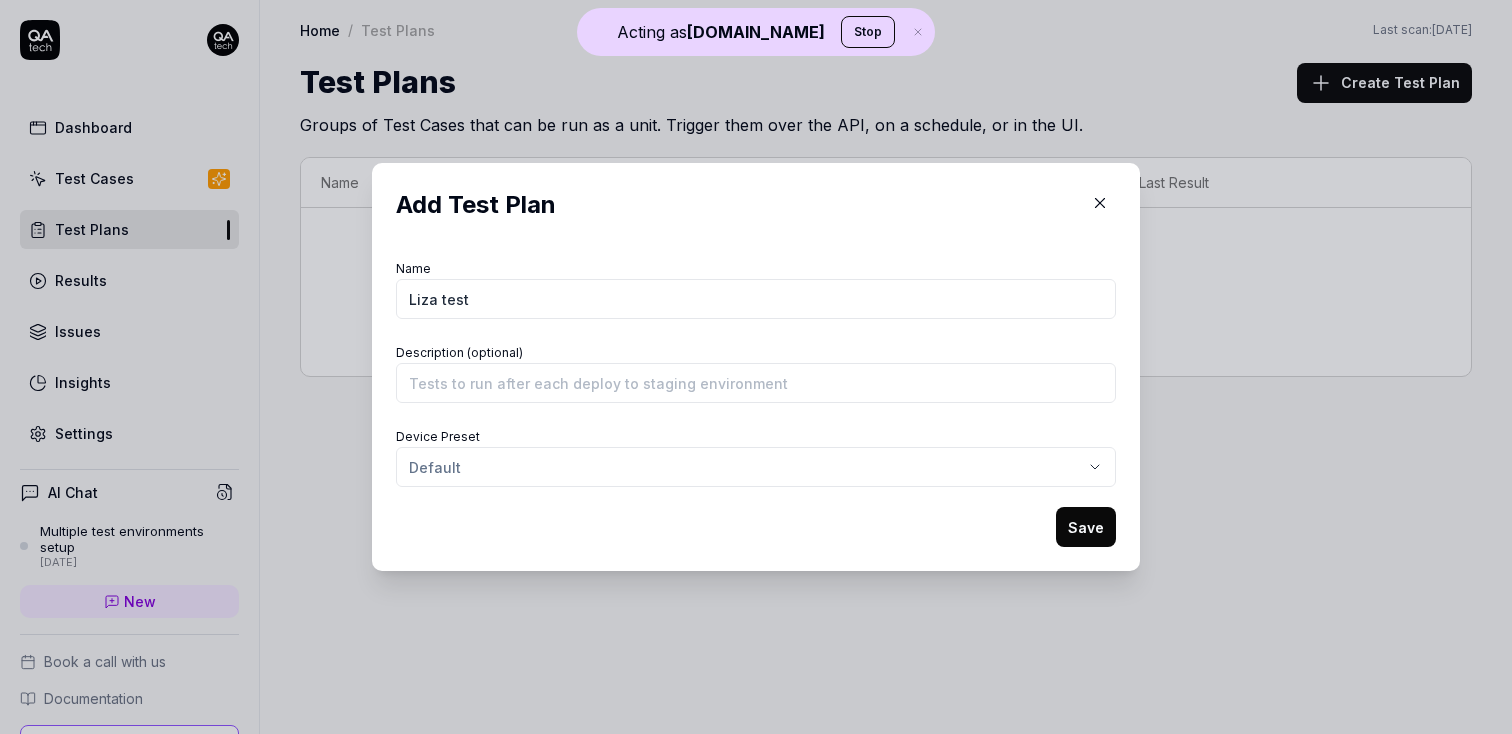 click on "Name Liza test Description (optional) Device Preset Default Save" at bounding box center (756, 401) 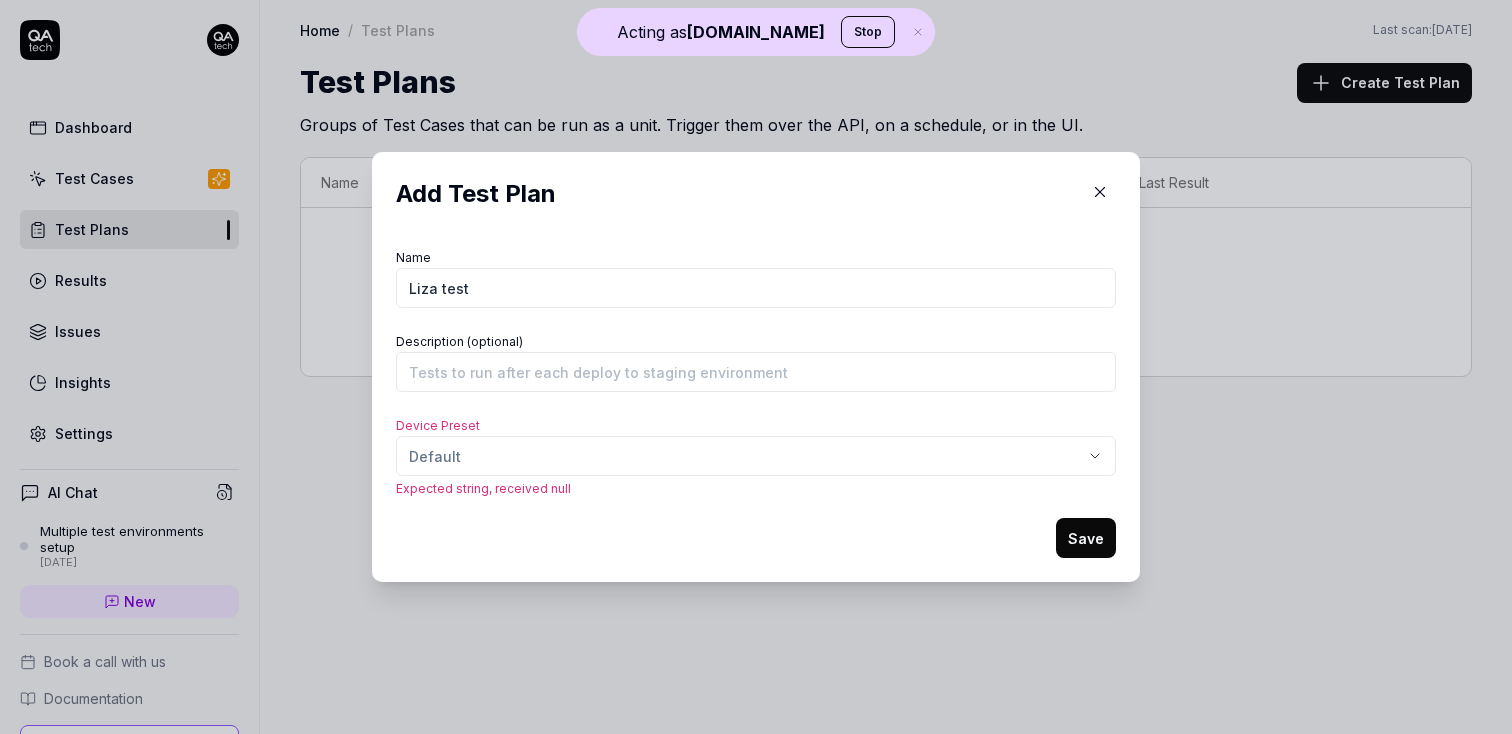 click on "Name Liza test Description (optional) Device Preset Default Expected string, received null Save" at bounding box center [756, 401] 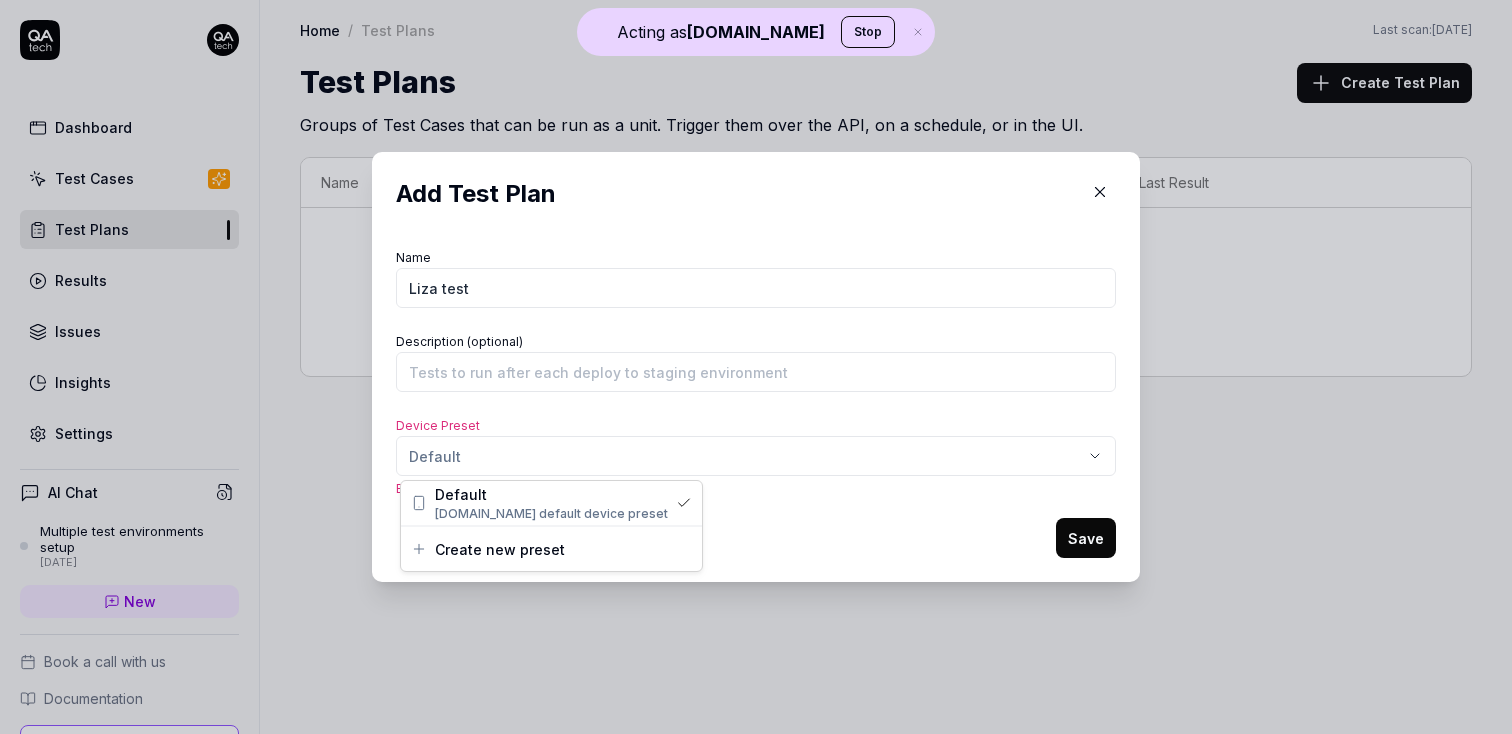 click on "​ Add Test Plan Name Liza test Description (optional) Device Preset Default Expected string, received null Save" at bounding box center [756, 367] 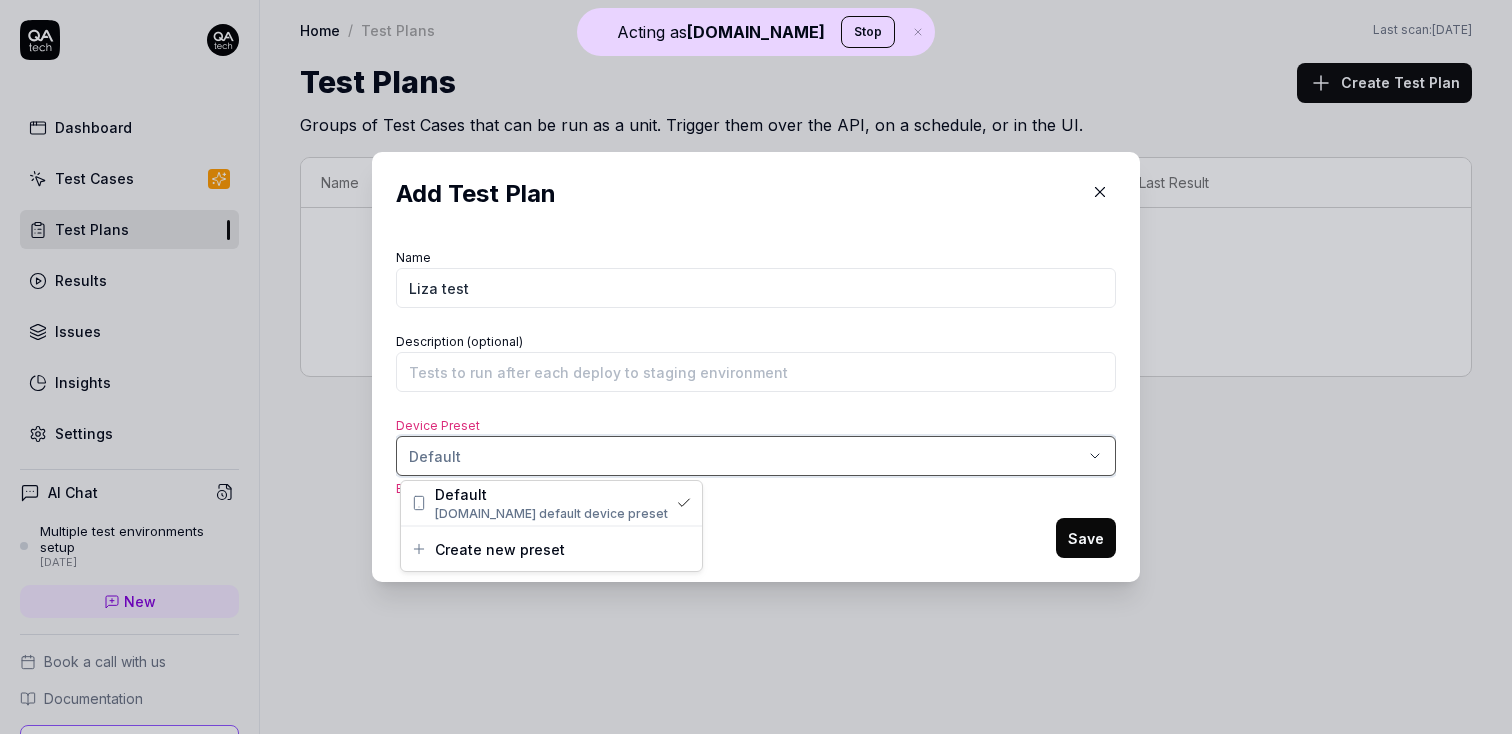 click on "​ Add Test Plan Name Liza test Description (optional) Device Preset Default Expected string, received null Save" at bounding box center [756, 367] 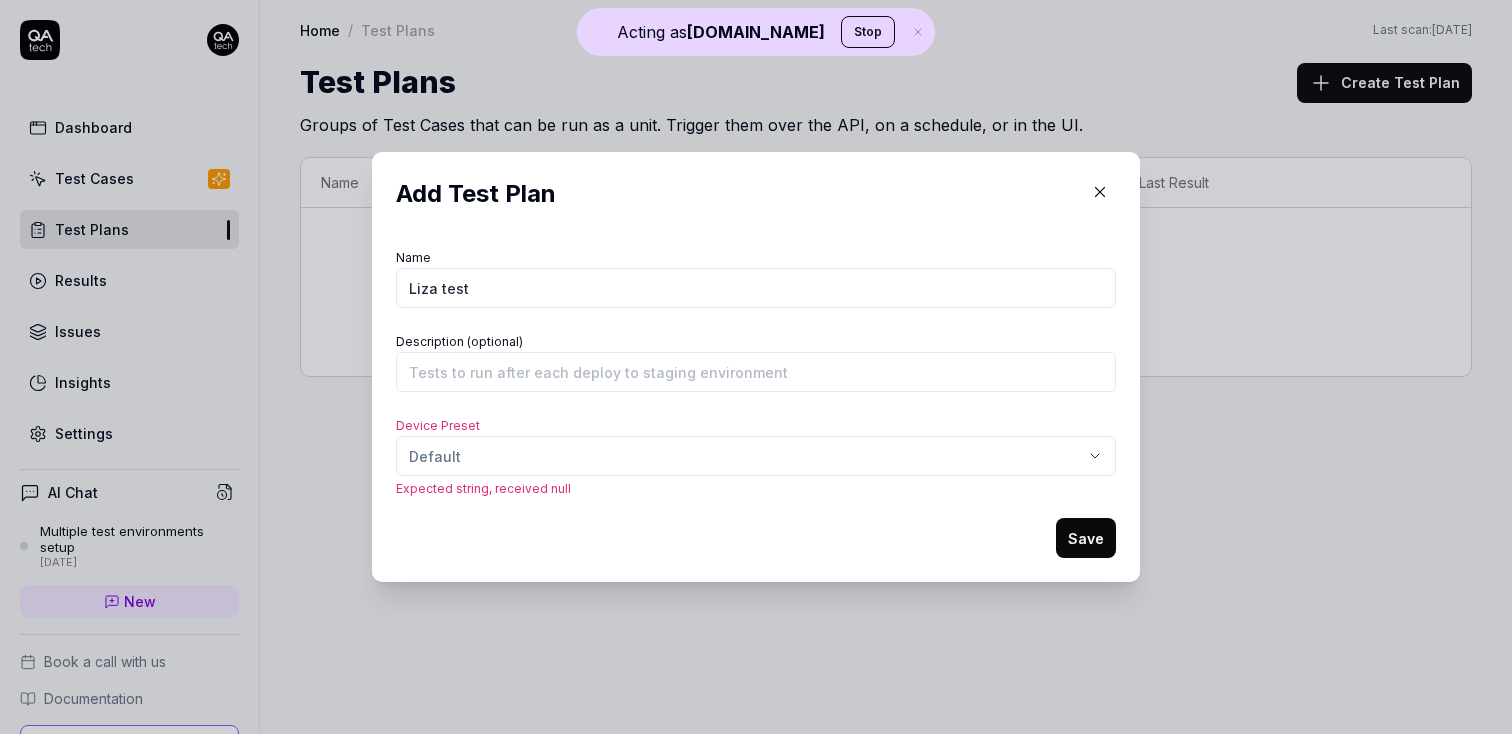 click 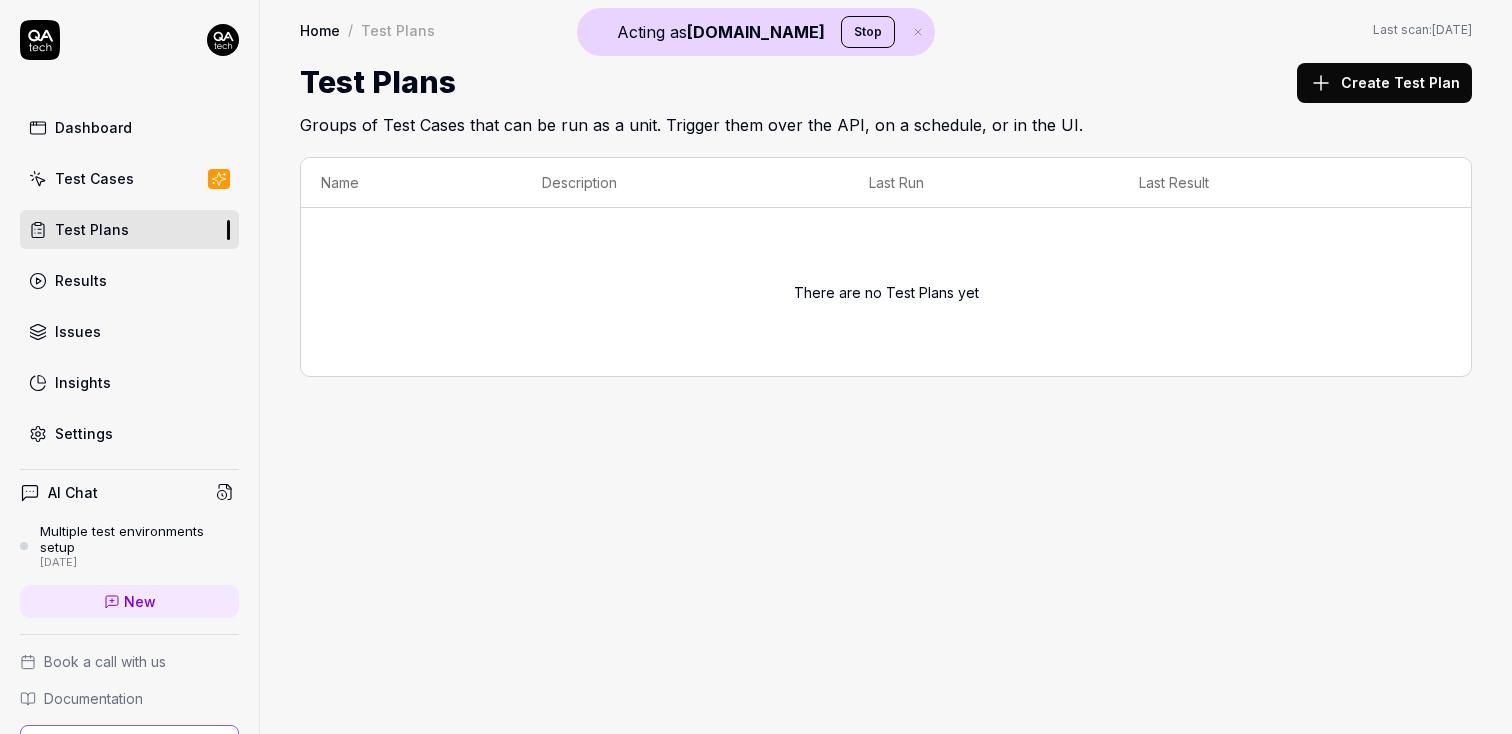 scroll, scrollTop: 0, scrollLeft: 0, axis: both 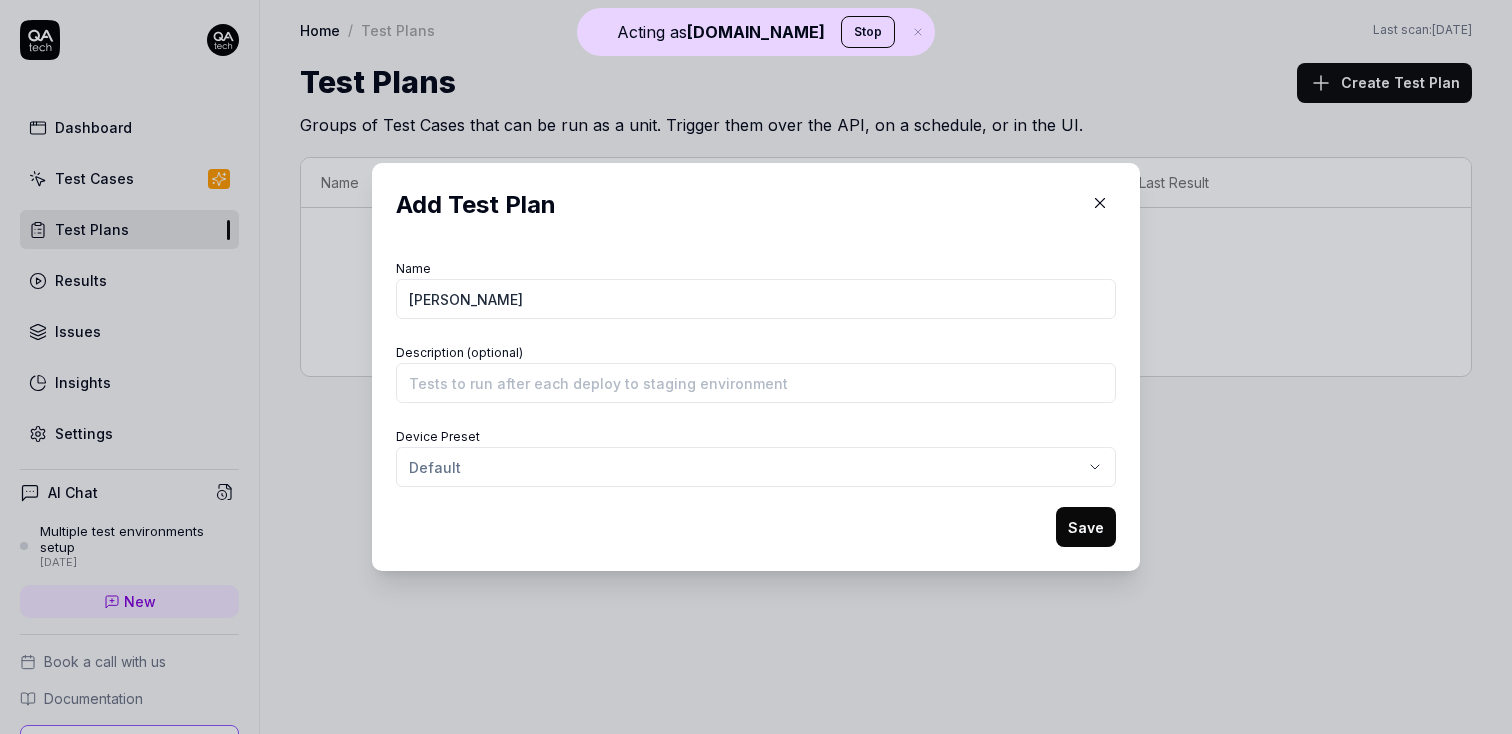 type on "Liza" 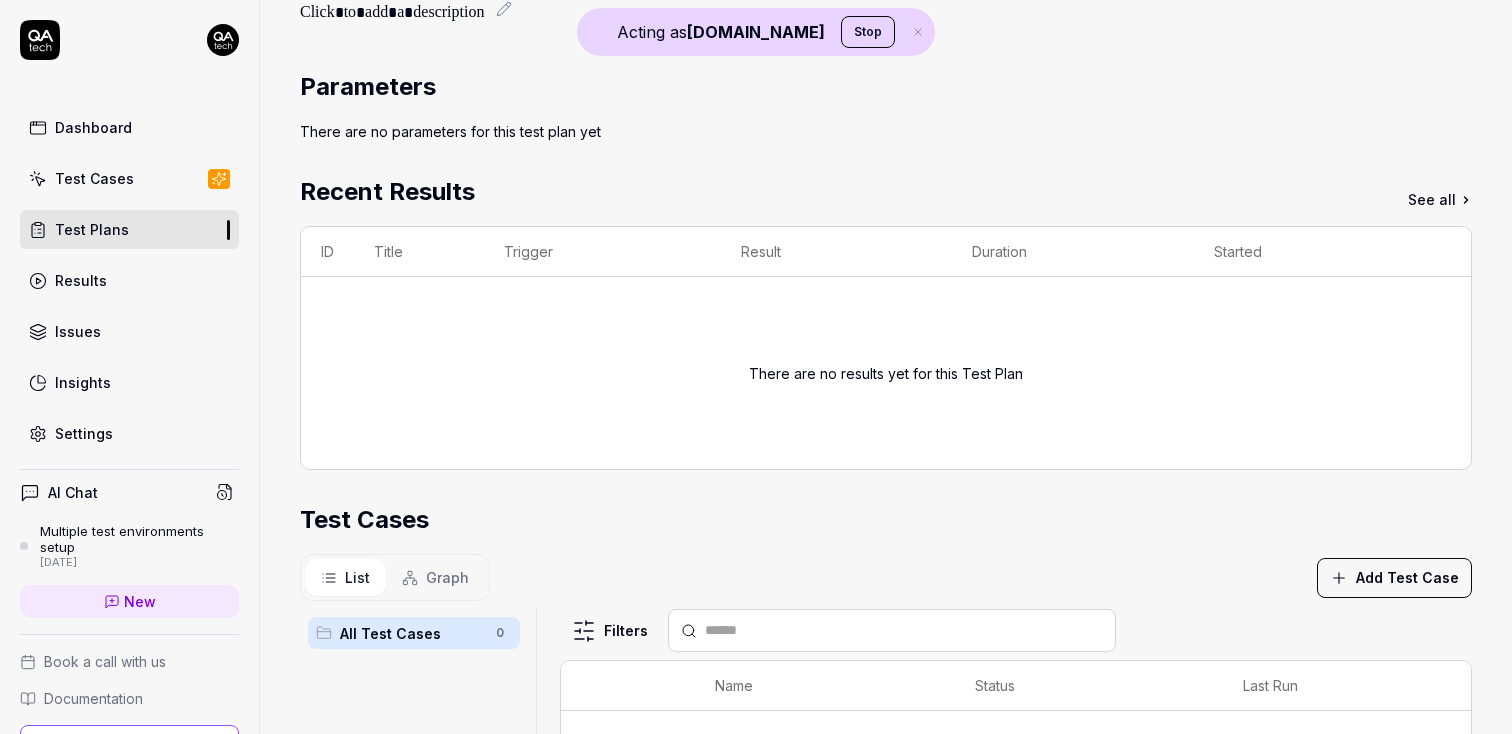 scroll, scrollTop: 0, scrollLeft: 0, axis: both 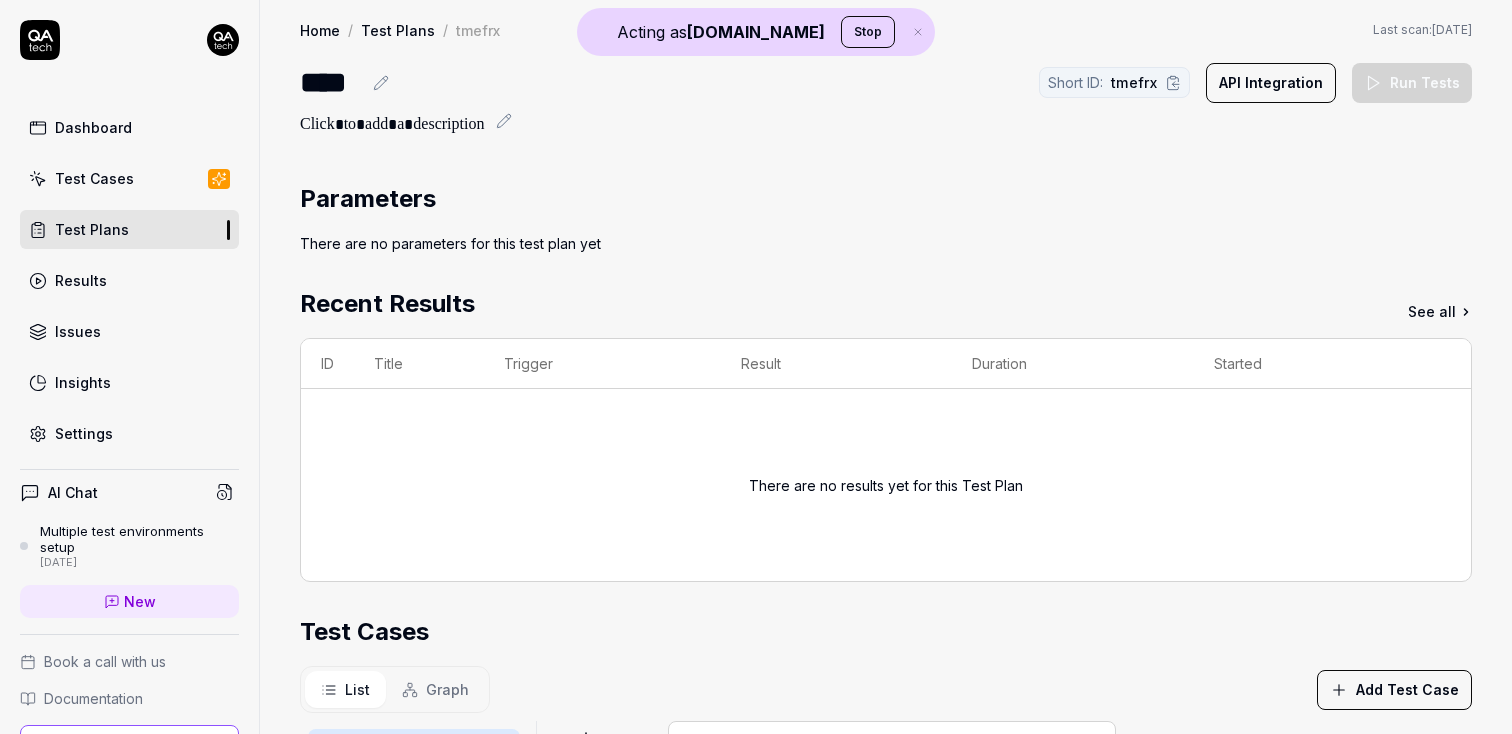 click on "Test Plans" at bounding box center (92, 229) 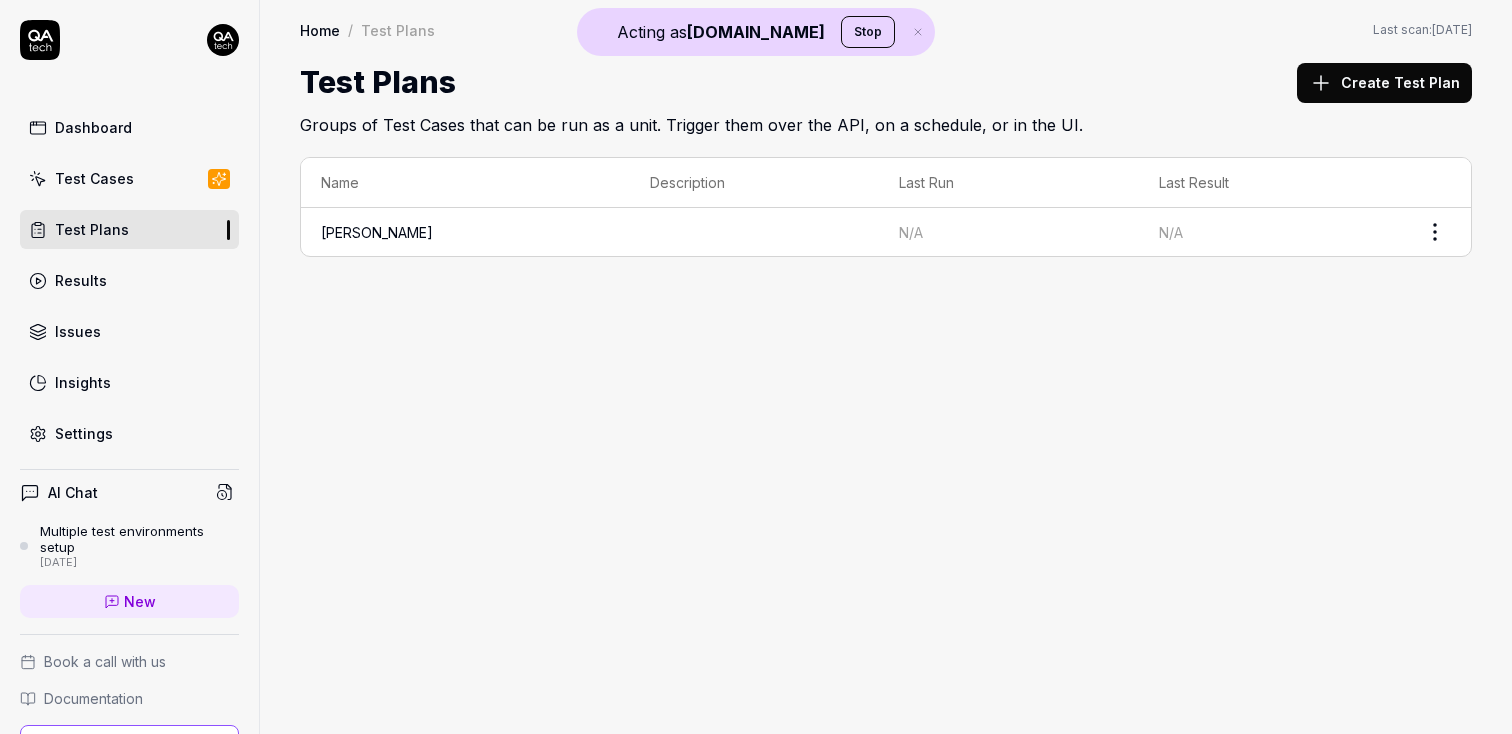 click on "Create Test Plan" at bounding box center [1384, 83] 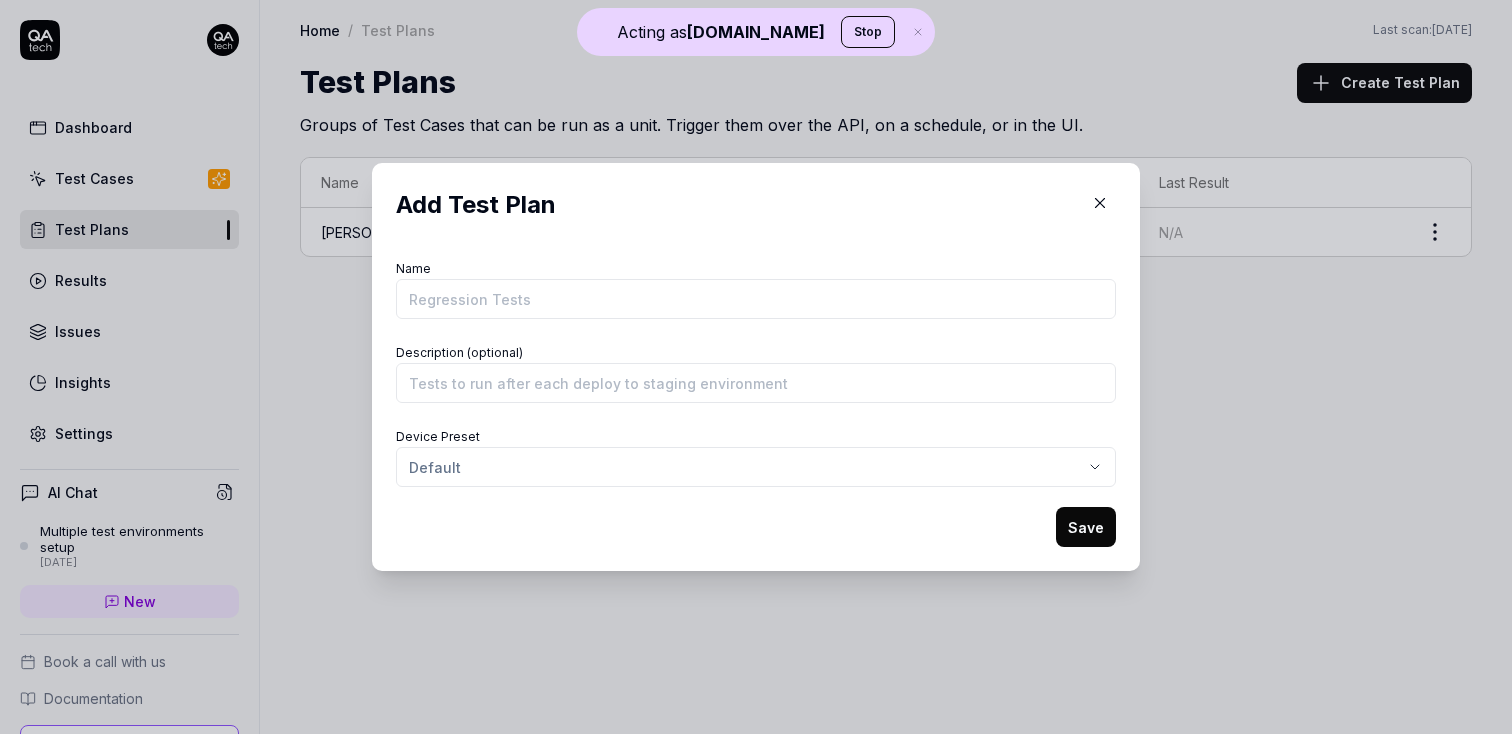 click on "Name" at bounding box center (756, 299) 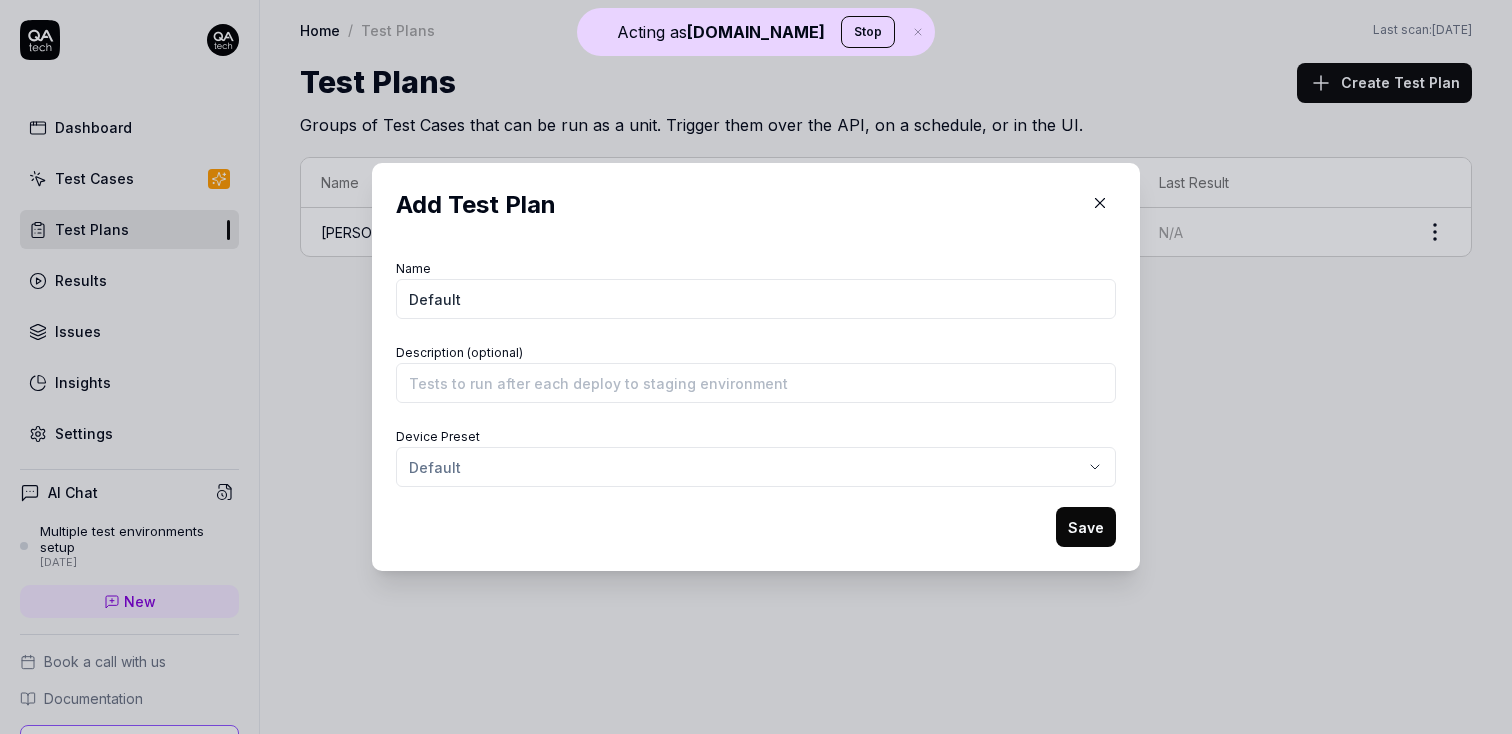 type on "Default" 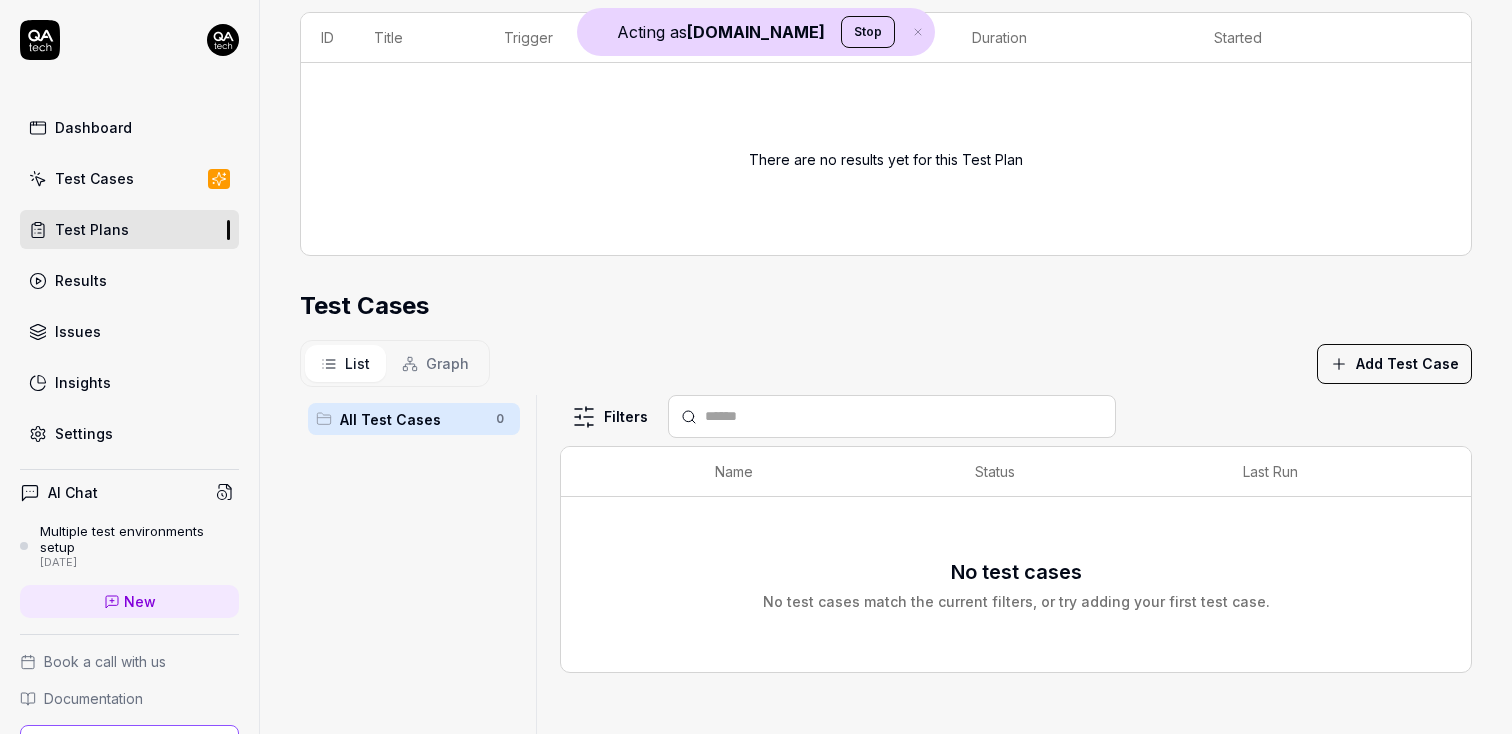 scroll, scrollTop: 0, scrollLeft: 0, axis: both 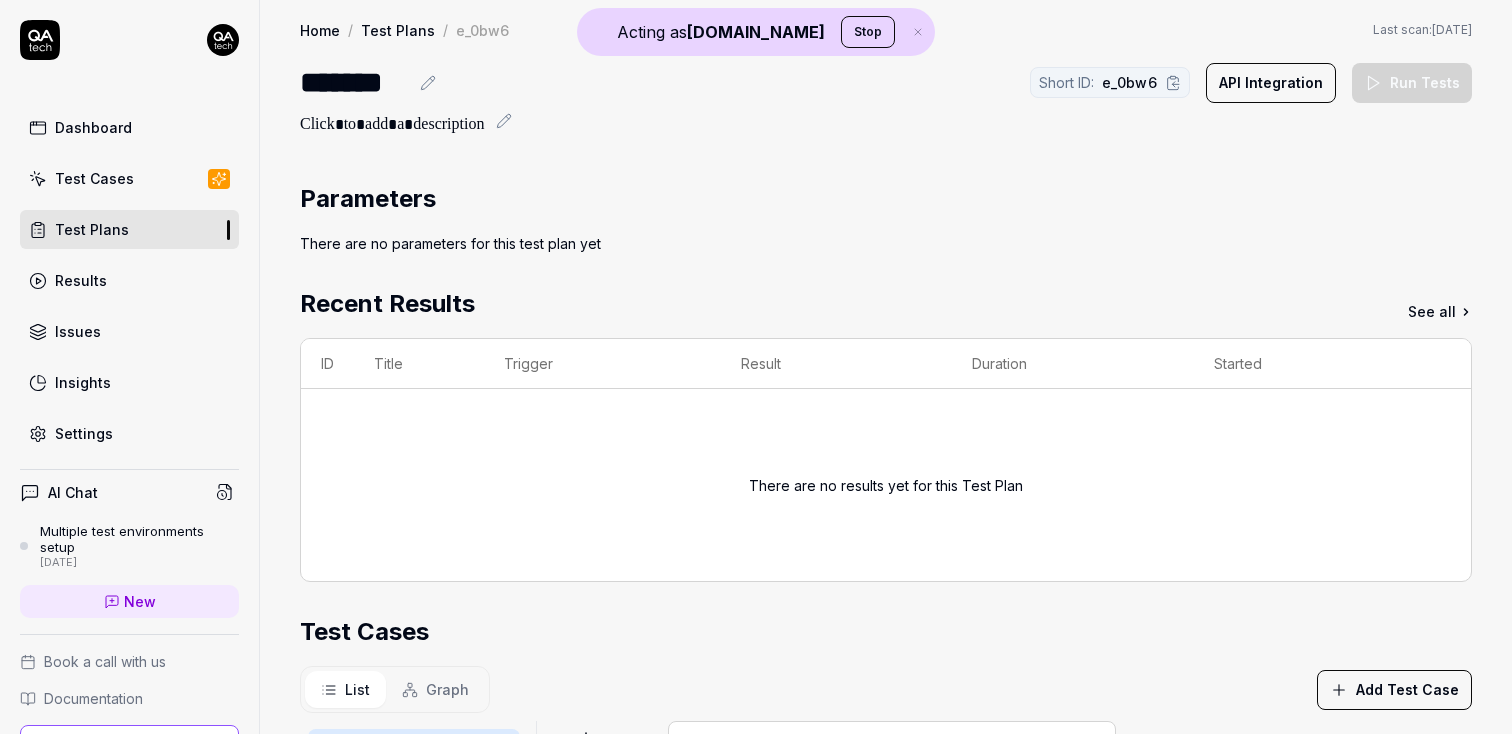 click on "Test Plans" at bounding box center [92, 229] 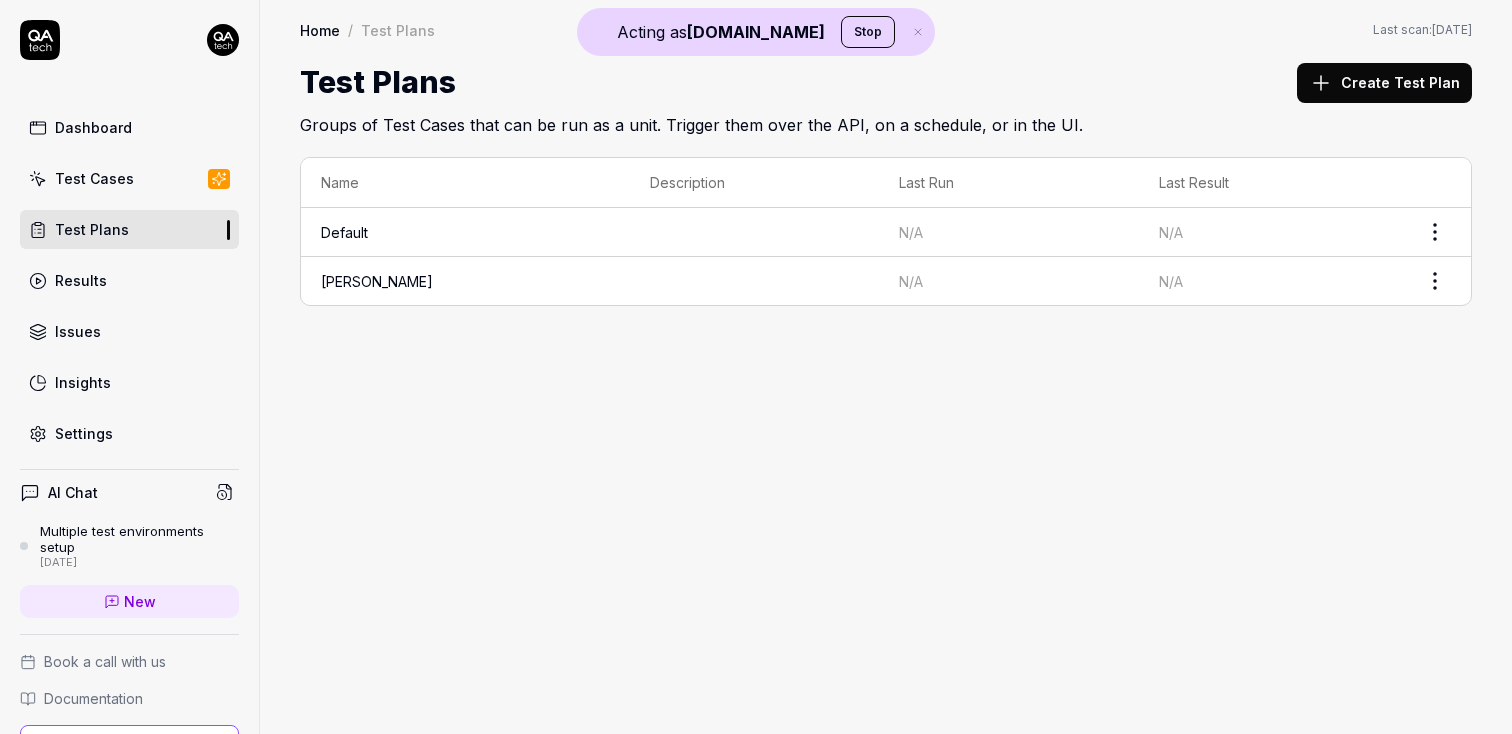 click at bounding box center (1435, 281) 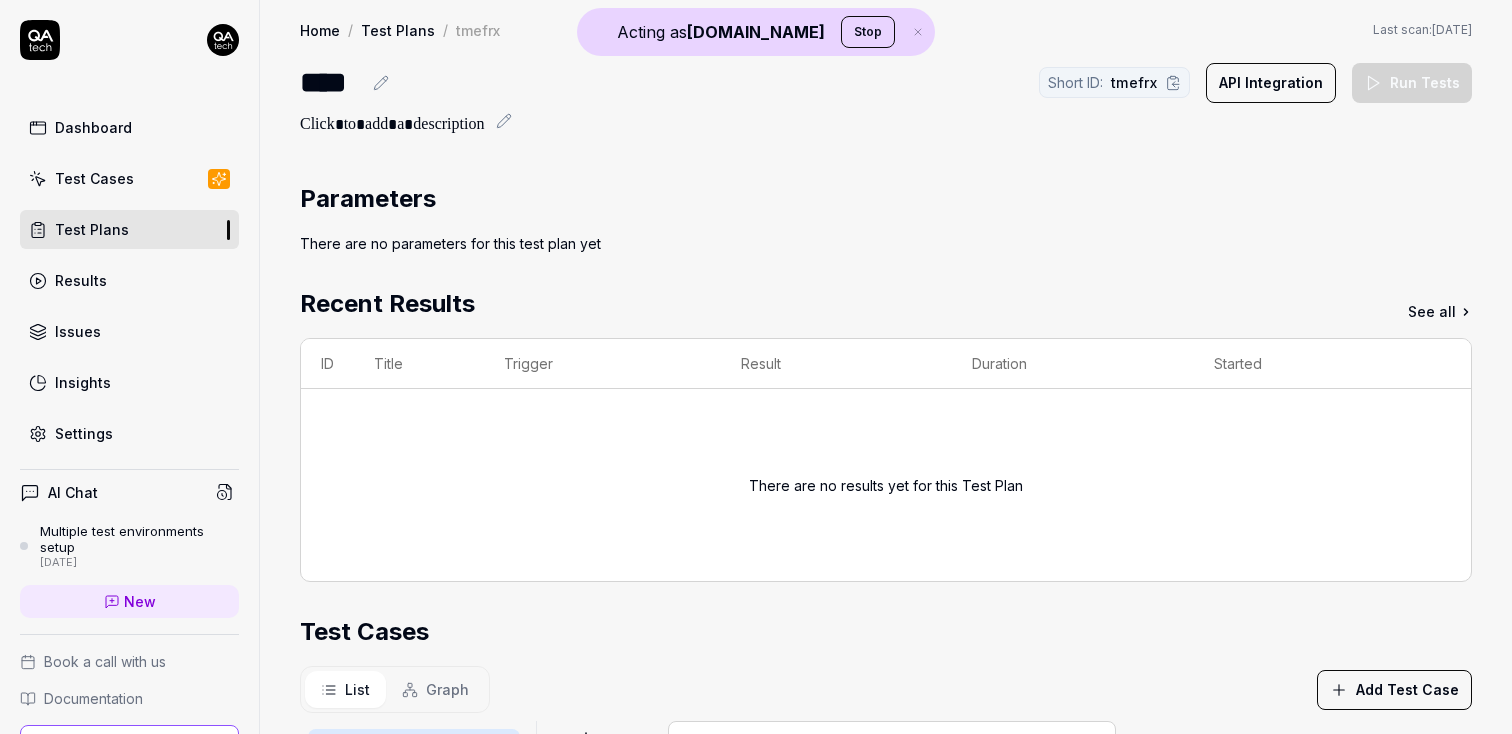 scroll, scrollTop: 17, scrollLeft: 0, axis: vertical 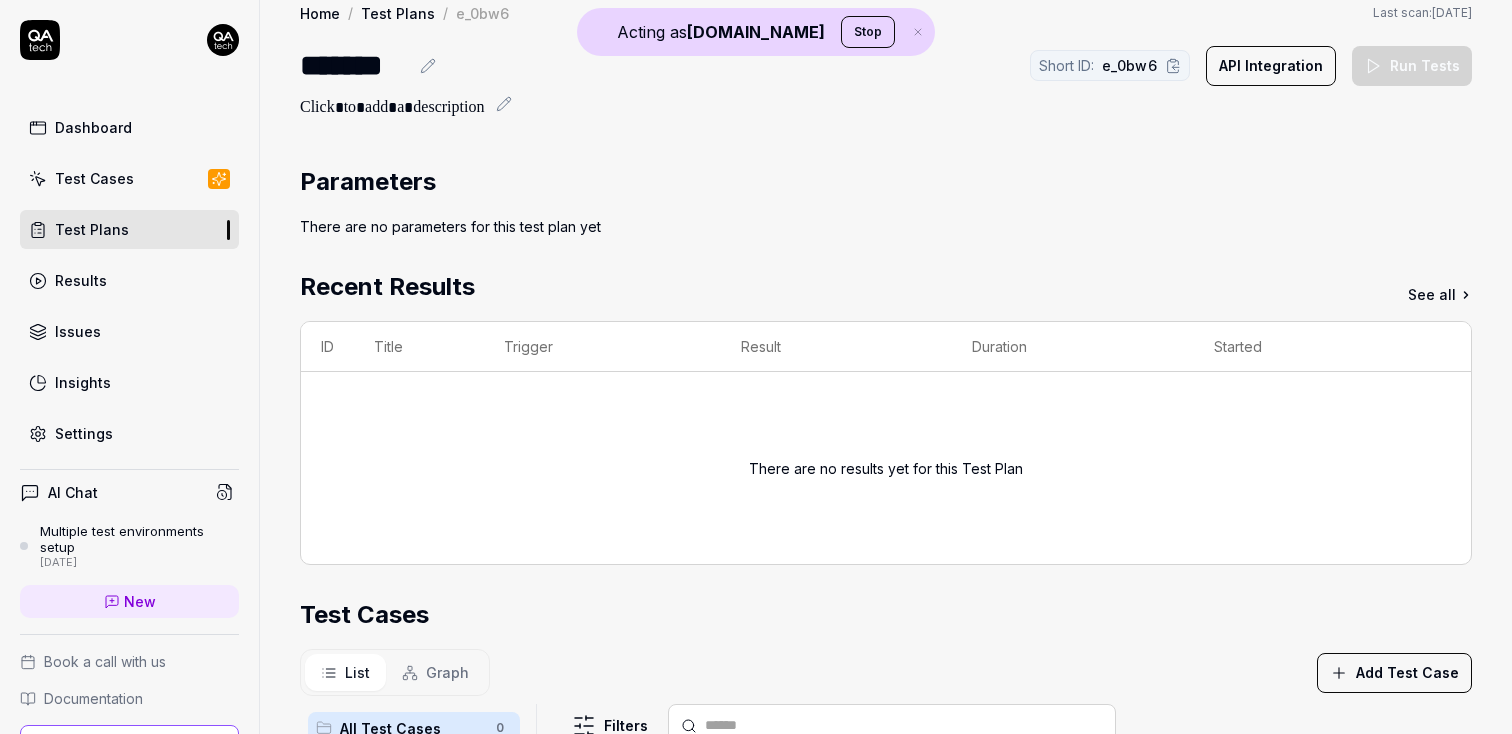 click on "Test Plans" at bounding box center [92, 229] 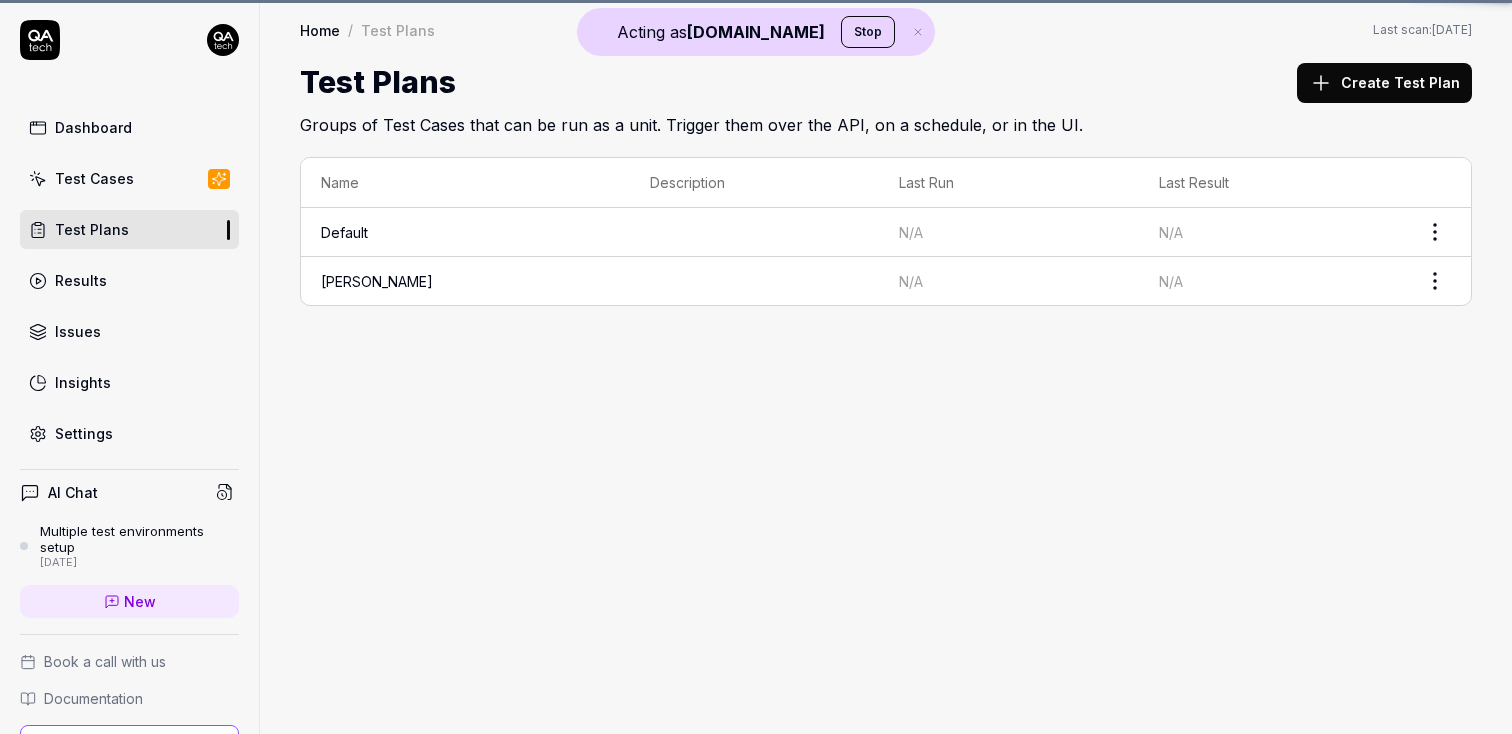 scroll, scrollTop: 0, scrollLeft: 0, axis: both 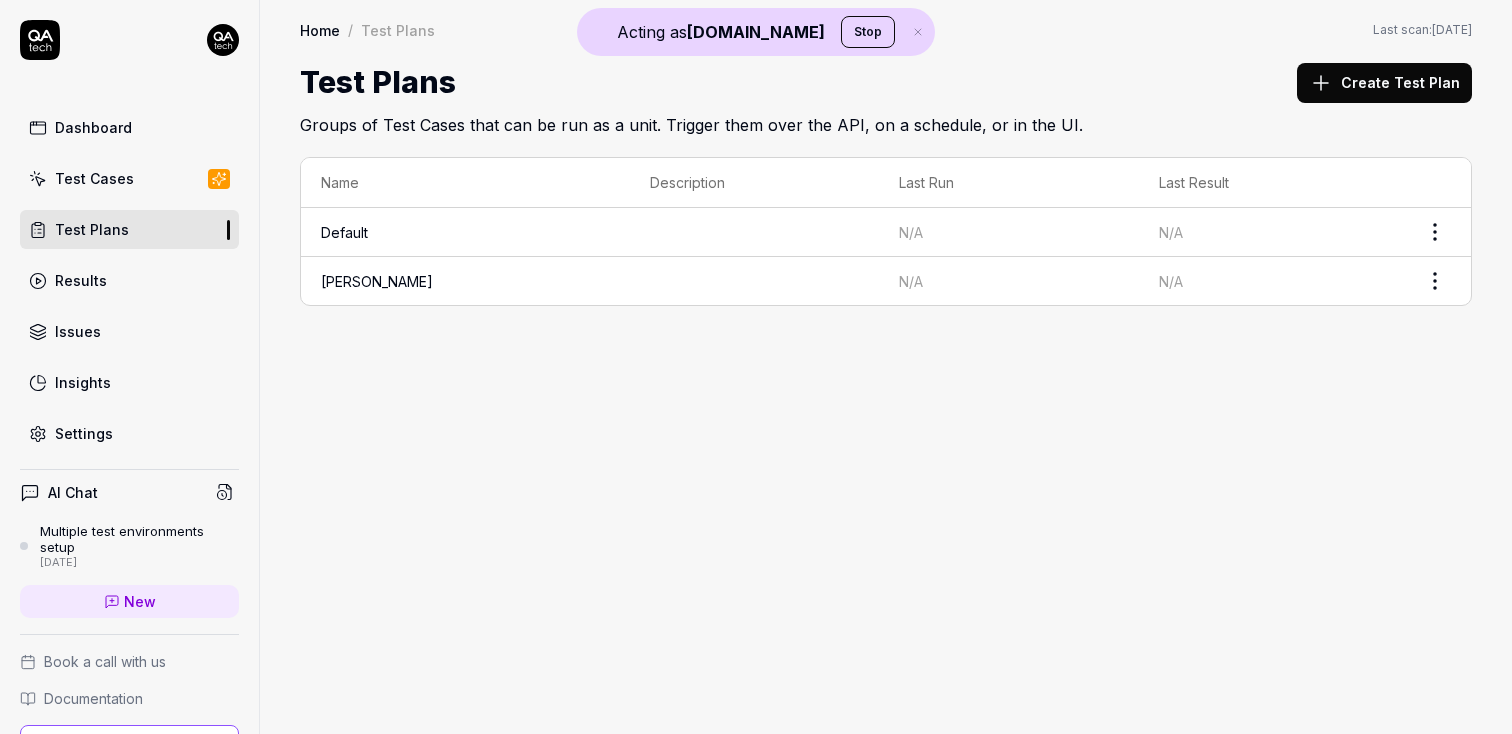 click on "Test Plans" at bounding box center (92, 229) 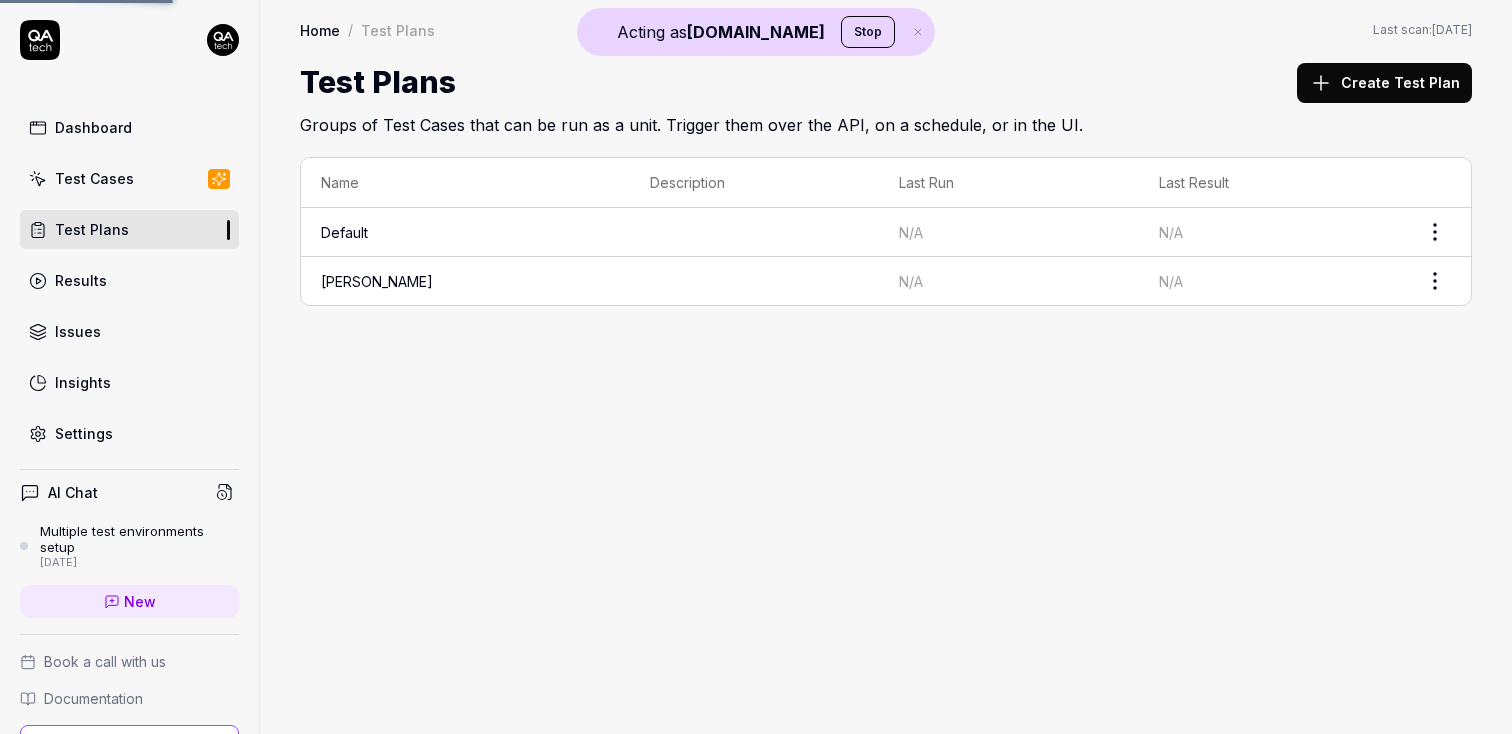 click on "Test Plans" at bounding box center [92, 229] 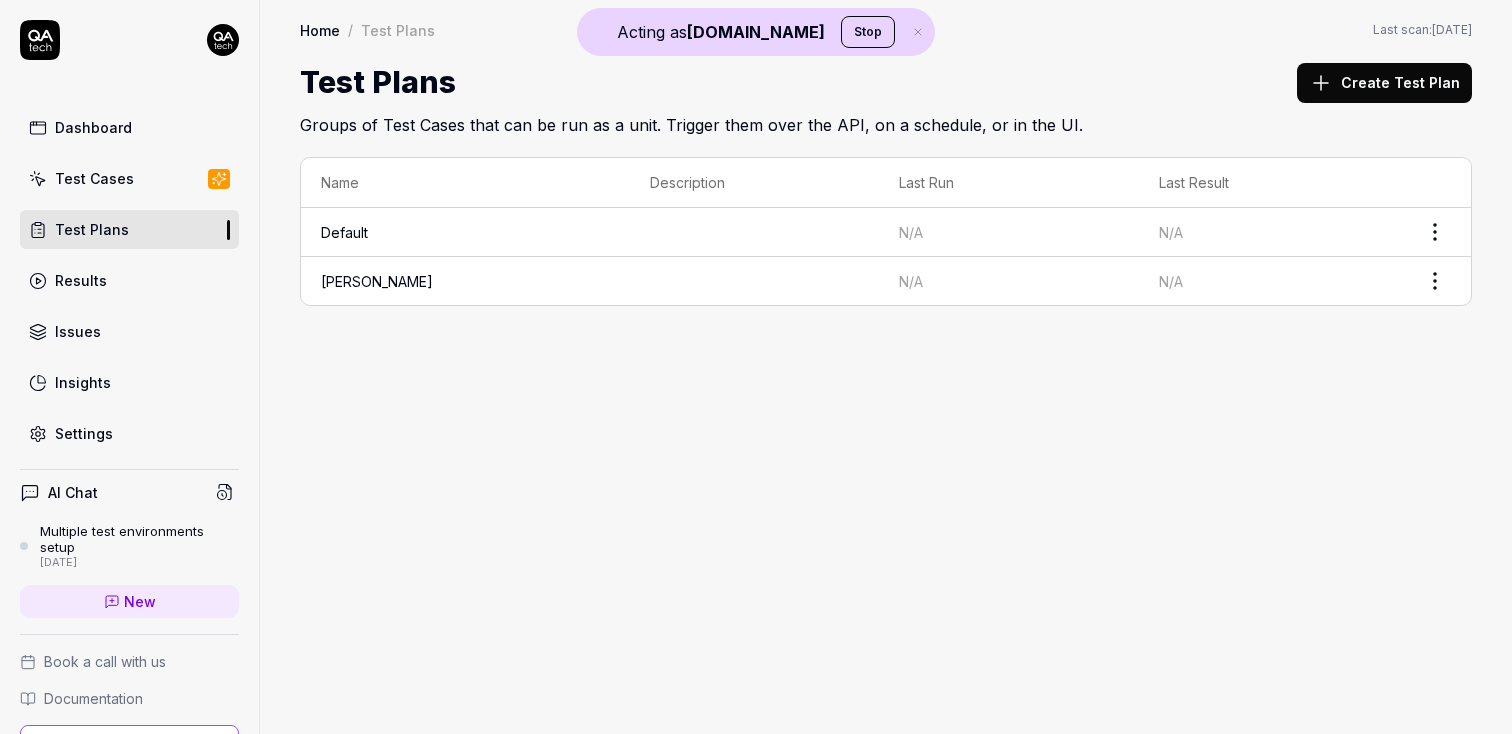 click on "Test Plans" at bounding box center (92, 229) 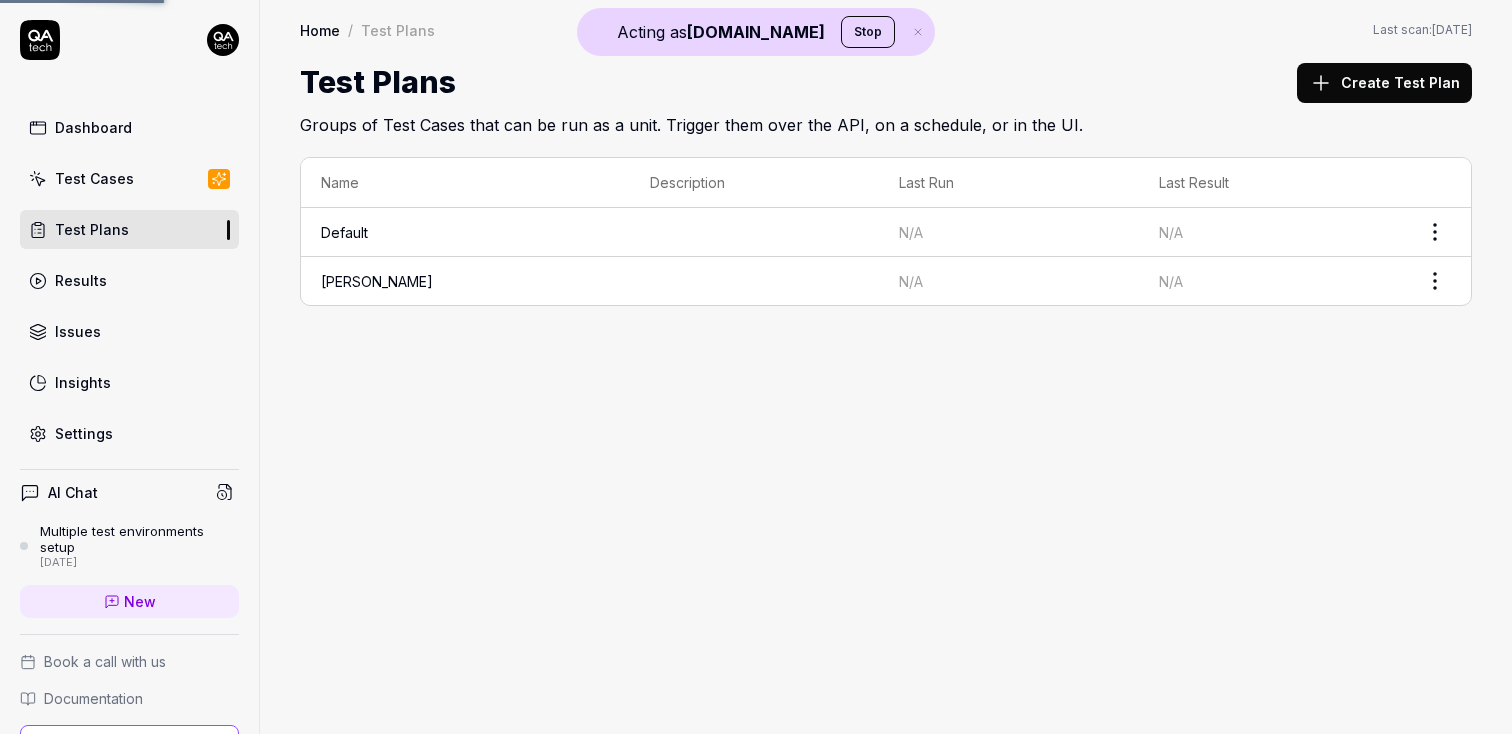 scroll, scrollTop: 17, scrollLeft: 0, axis: vertical 